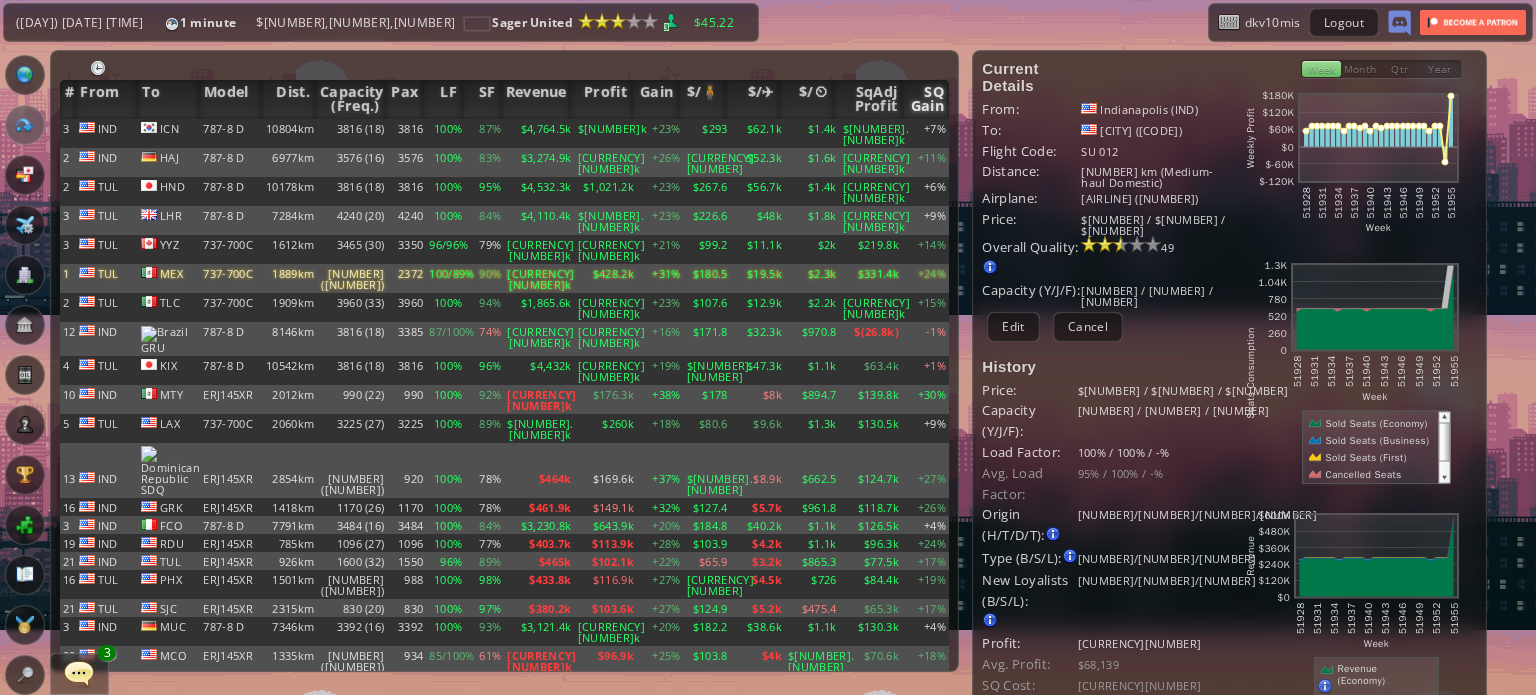 scroll, scrollTop: 0, scrollLeft: 0, axis: both 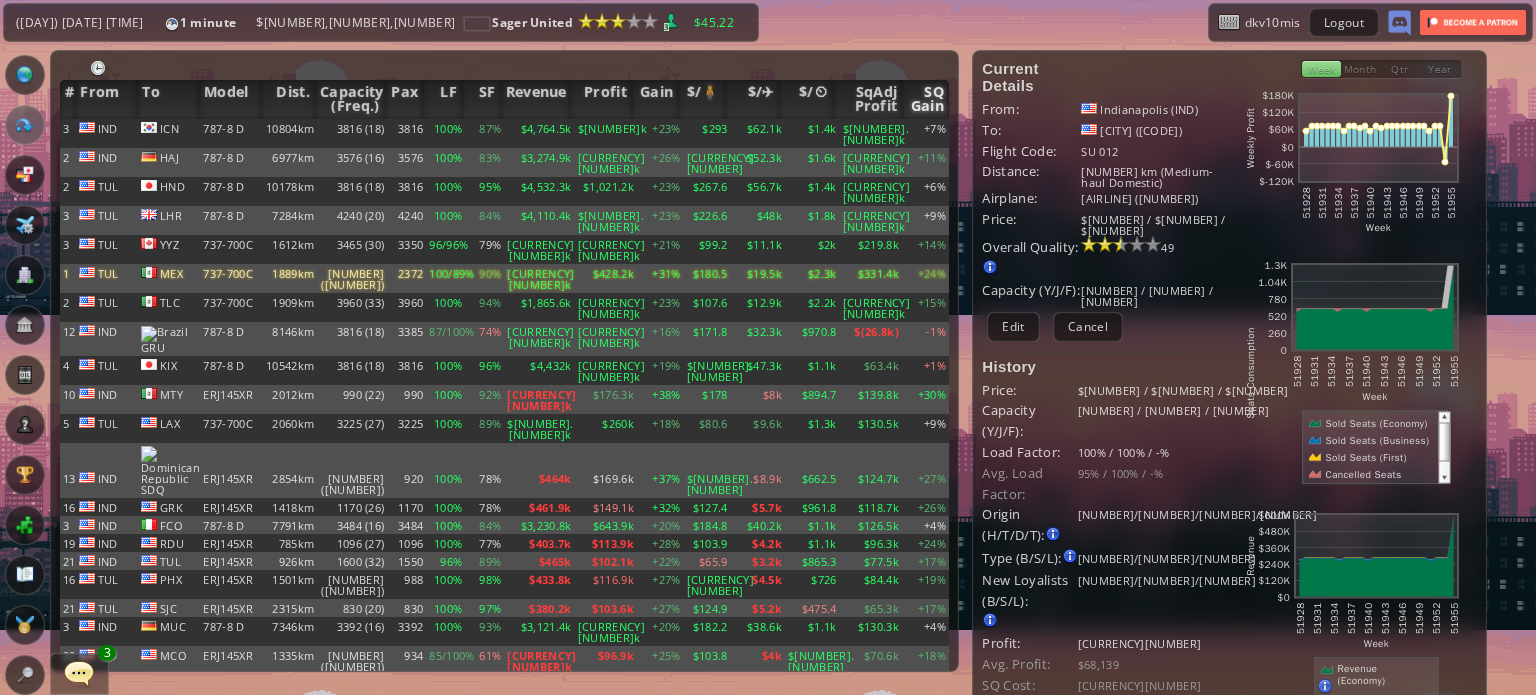 click on "SQ Gain" at bounding box center (925, 99) 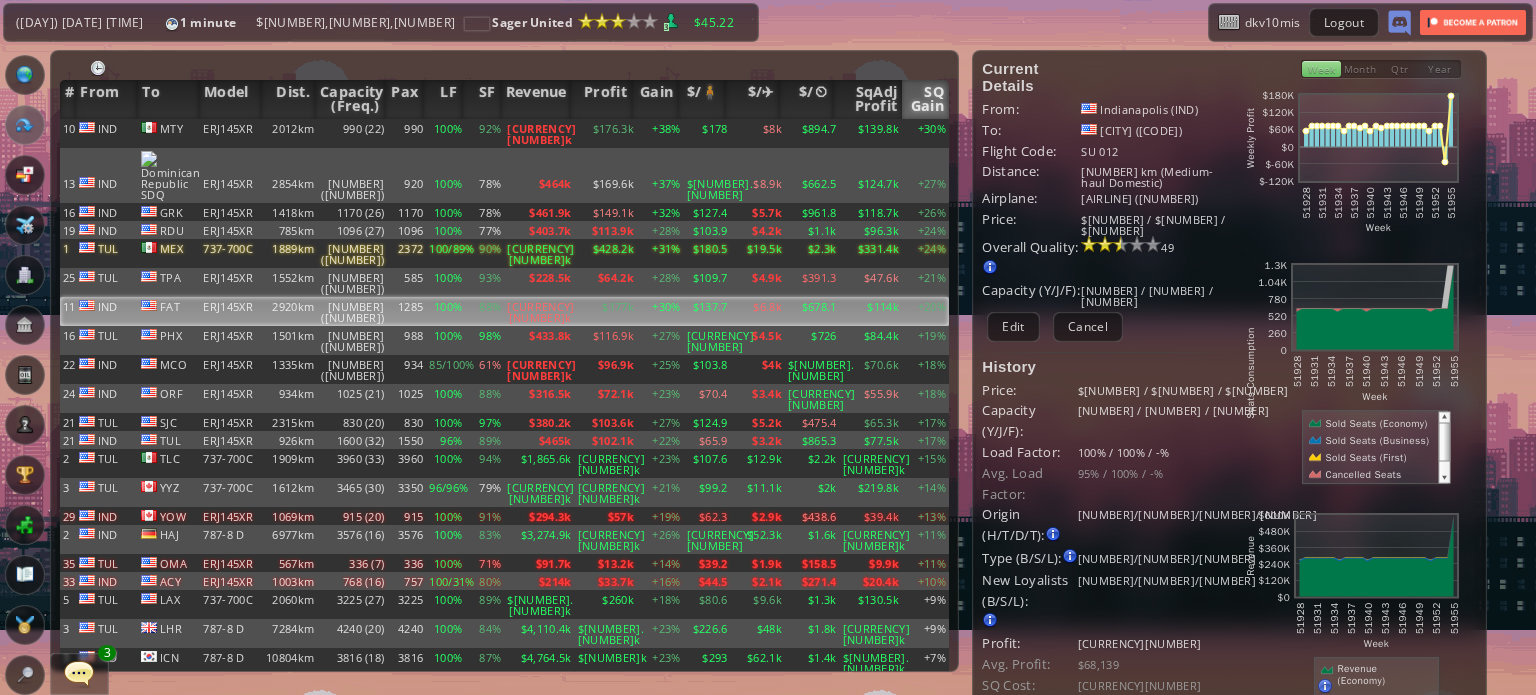 click on "SQ Gain" at bounding box center [925, 99] 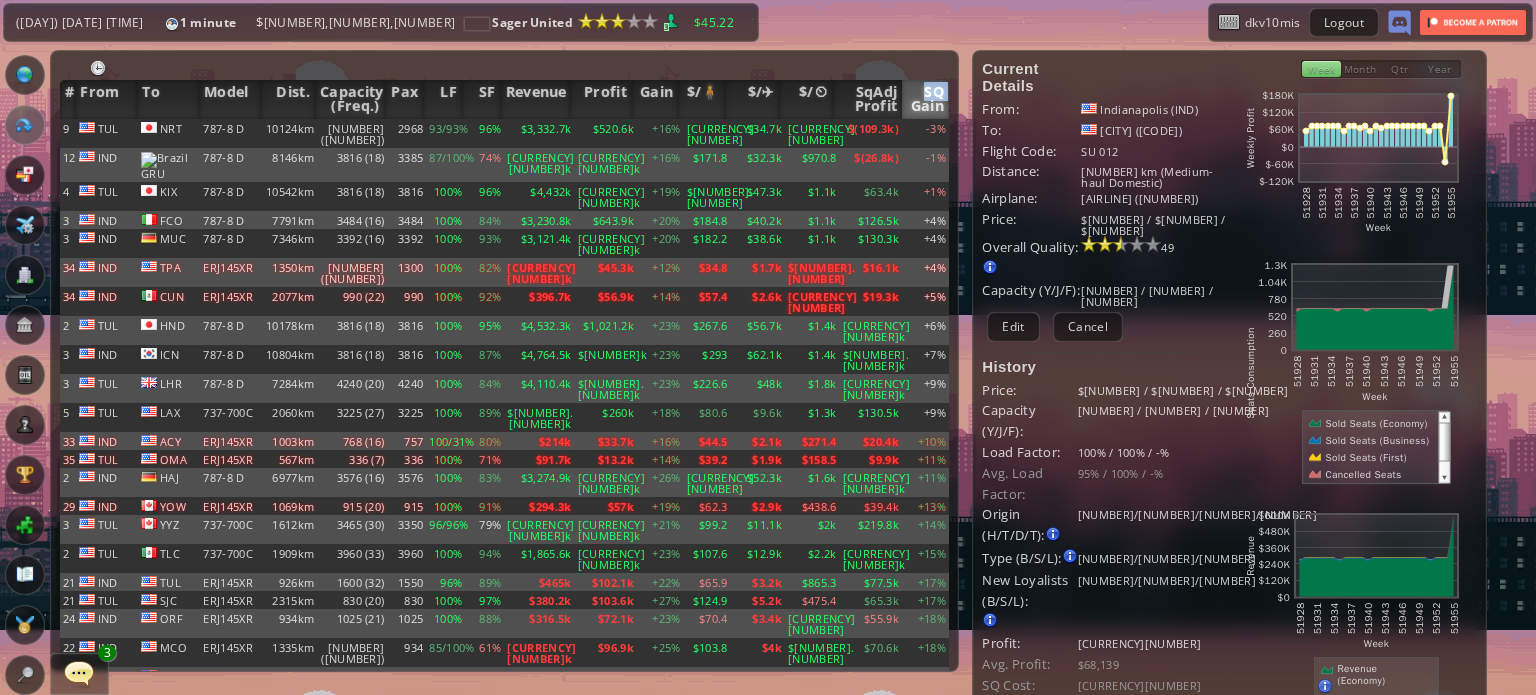 click on "SQ Gain" at bounding box center (925, 99) 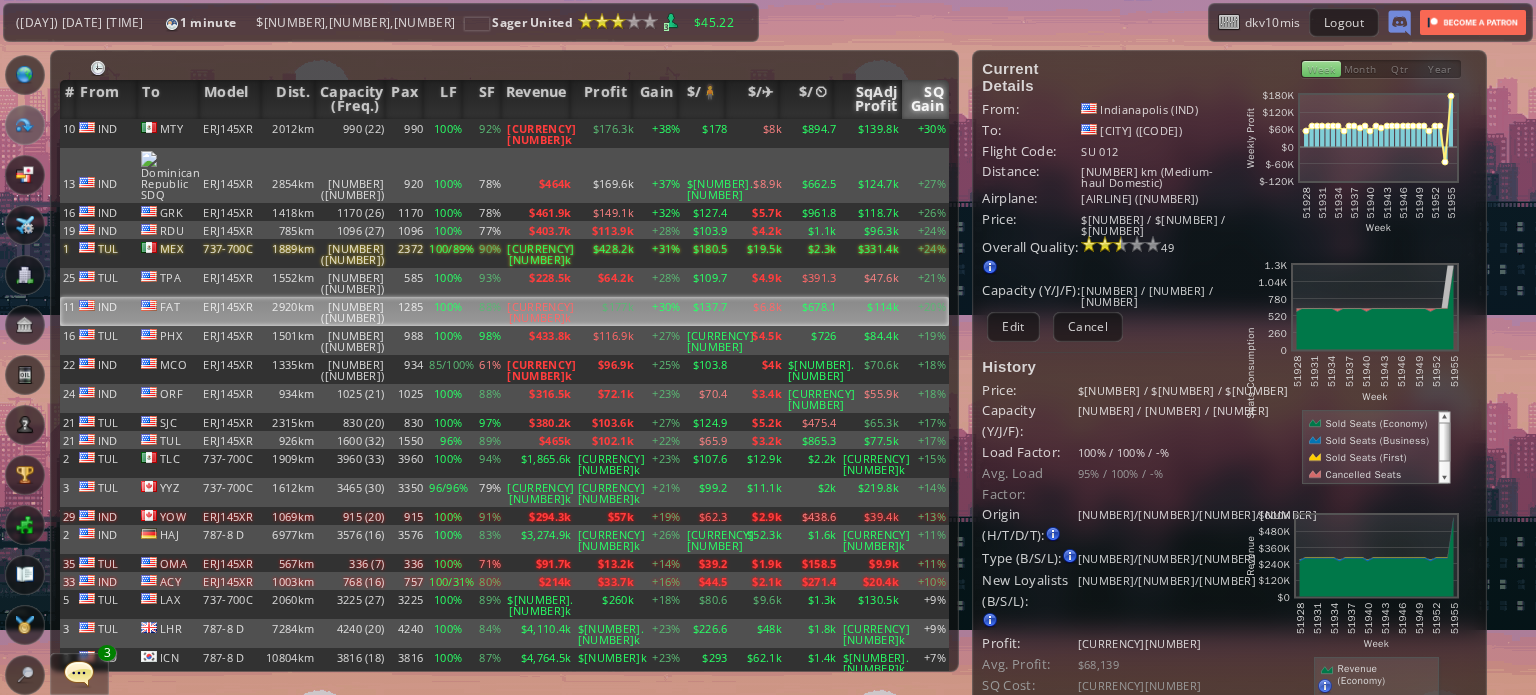 click on "SqAdj Profit" at bounding box center (868, 99) 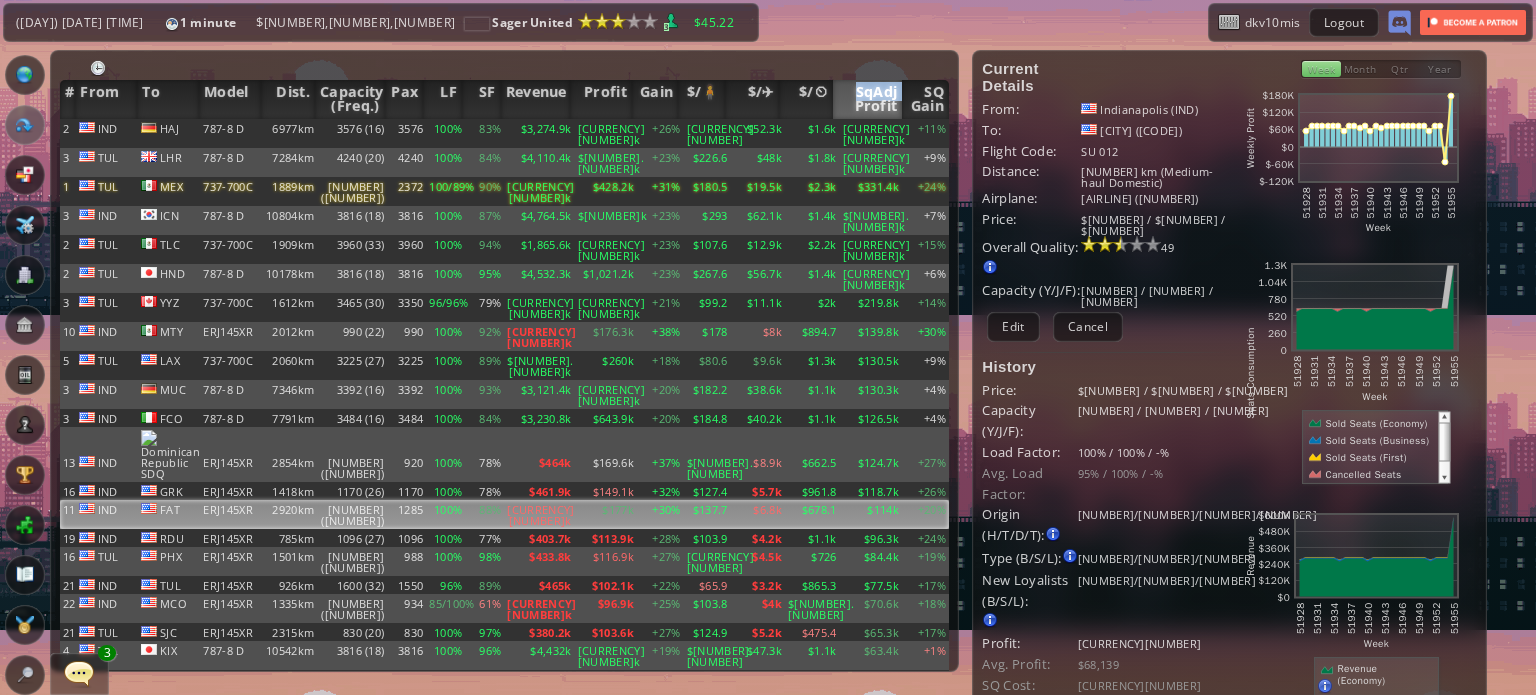 click on "SqAdj Profit" at bounding box center [868, 99] 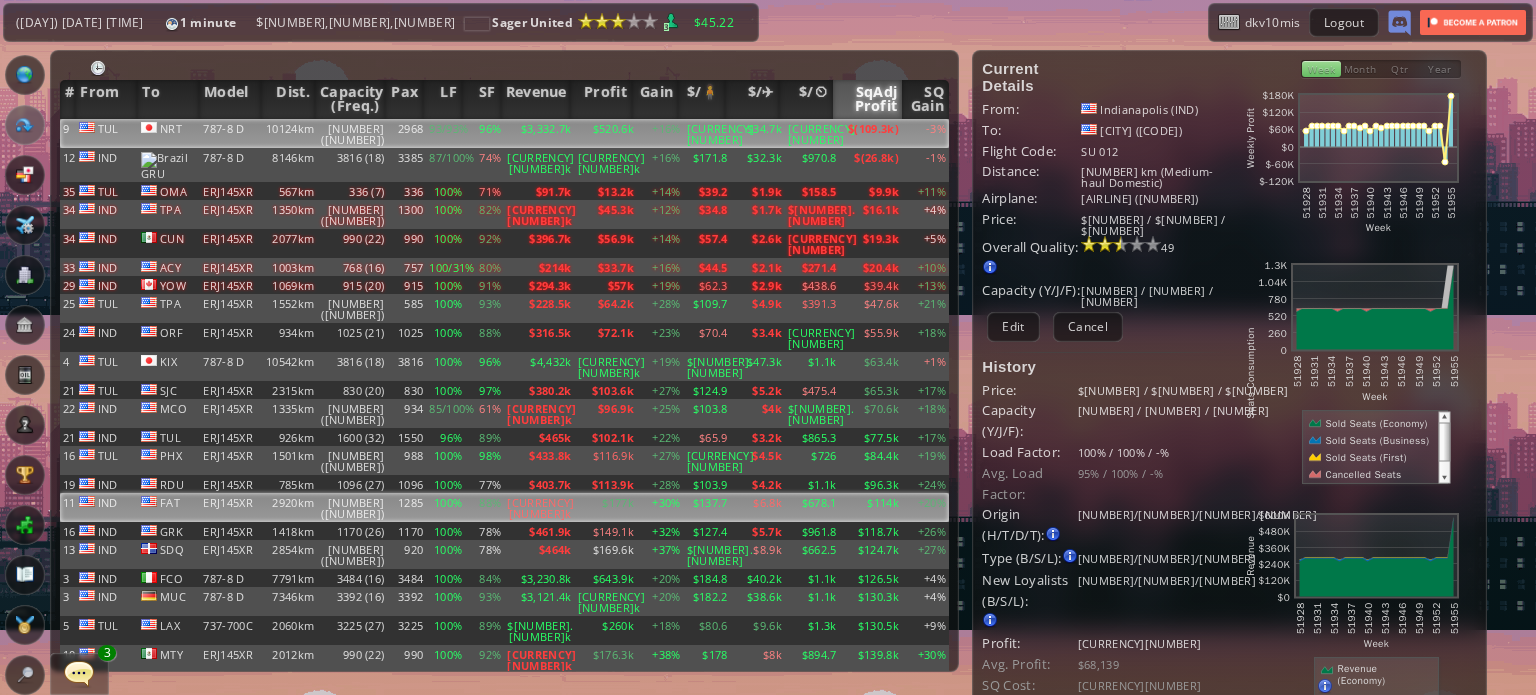 click on "$(109.3k)" at bounding box center (871, 133) 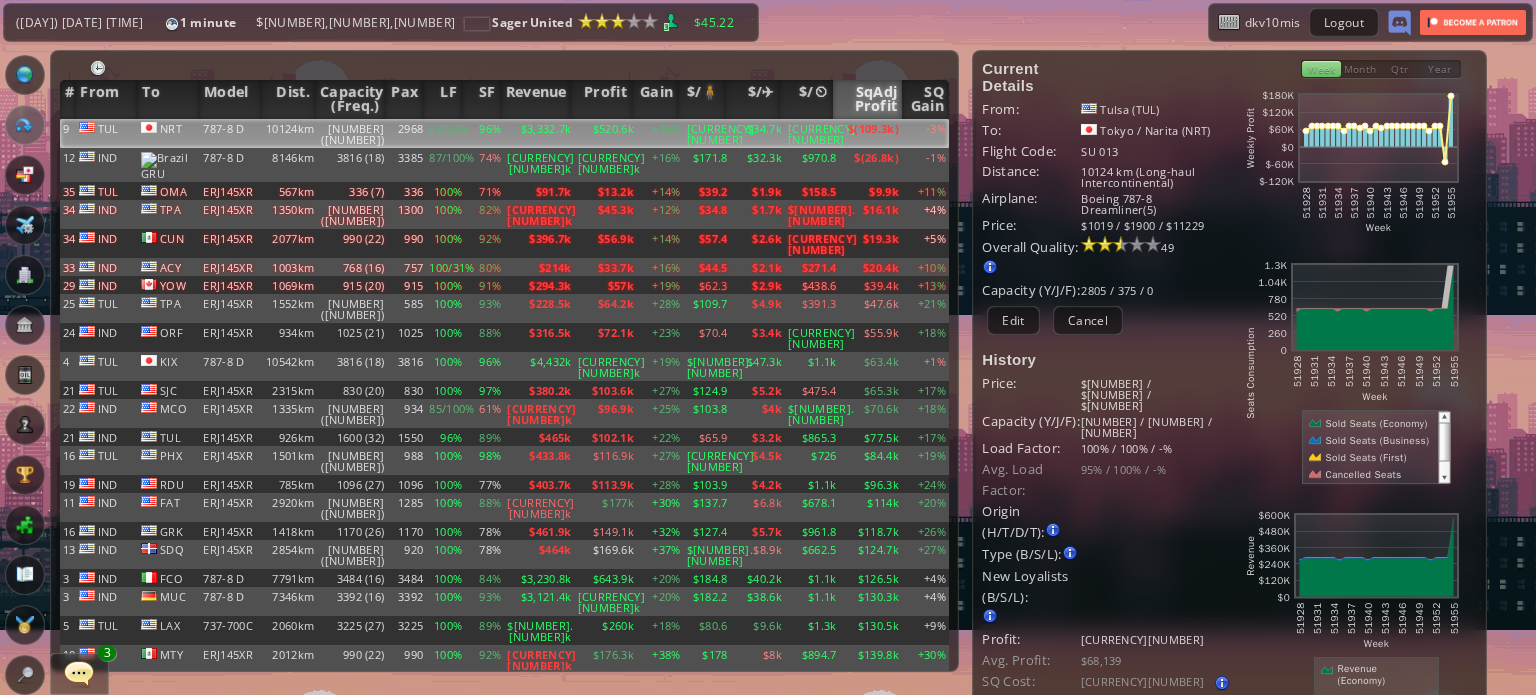 click on "SqAdj Profit" at bounding box center [868, 99] 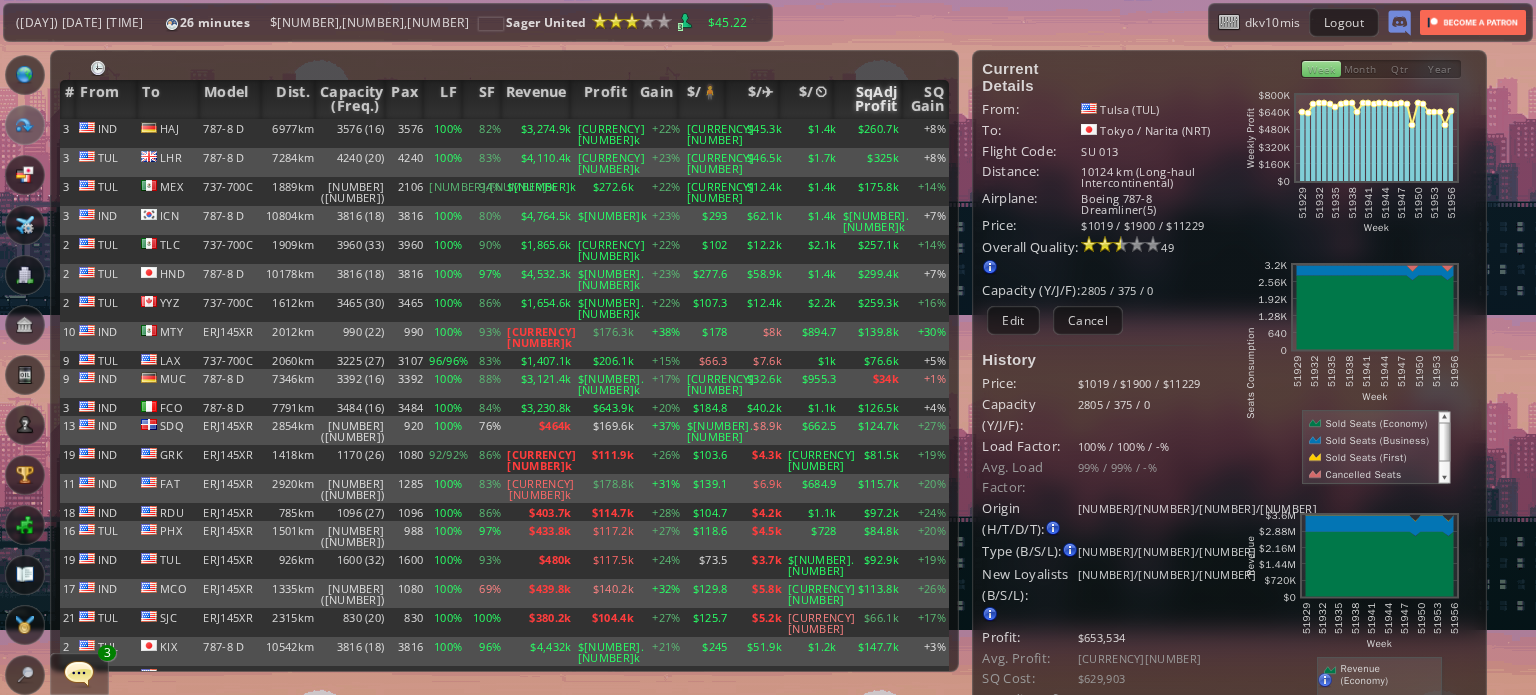 click on "SqAdj Profit" at bounding box center [868, 99] 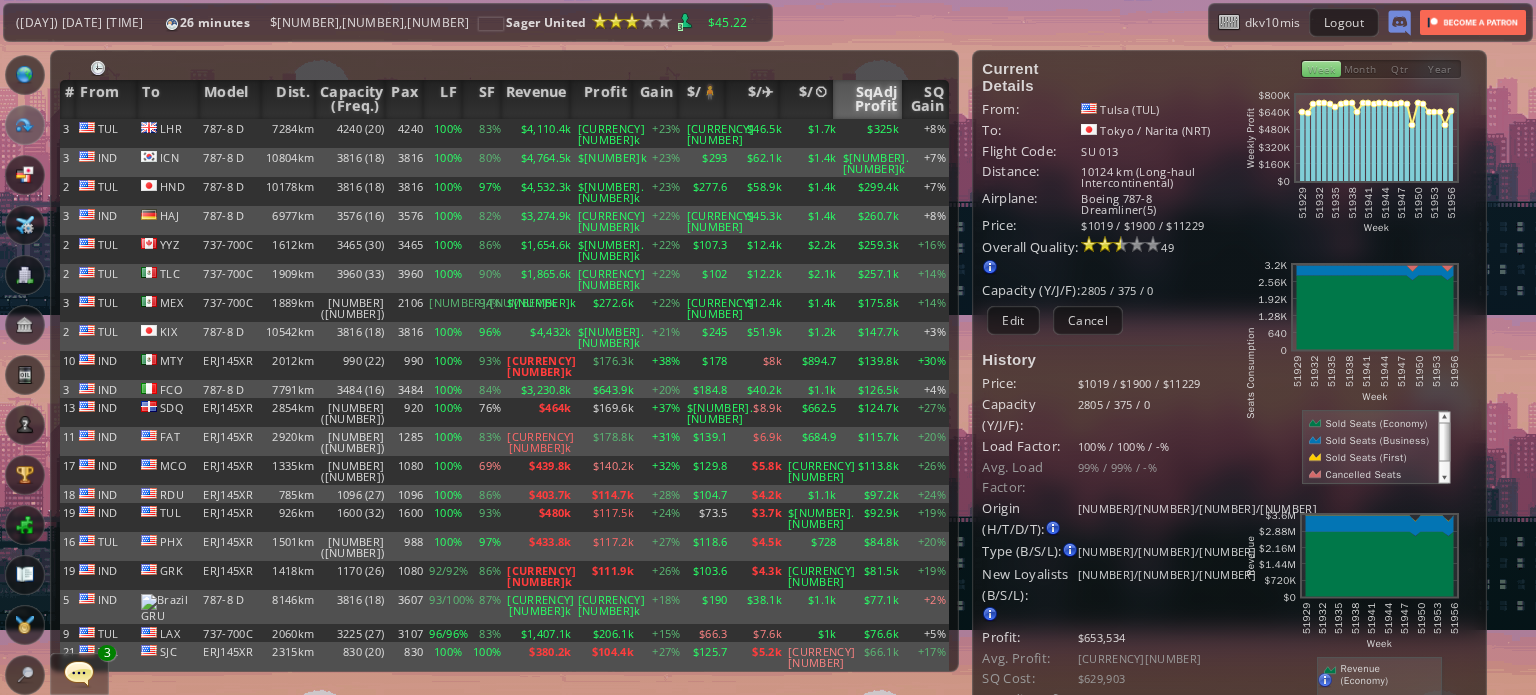 click on "SqAdj Profit" at bounding box center (868, 99) 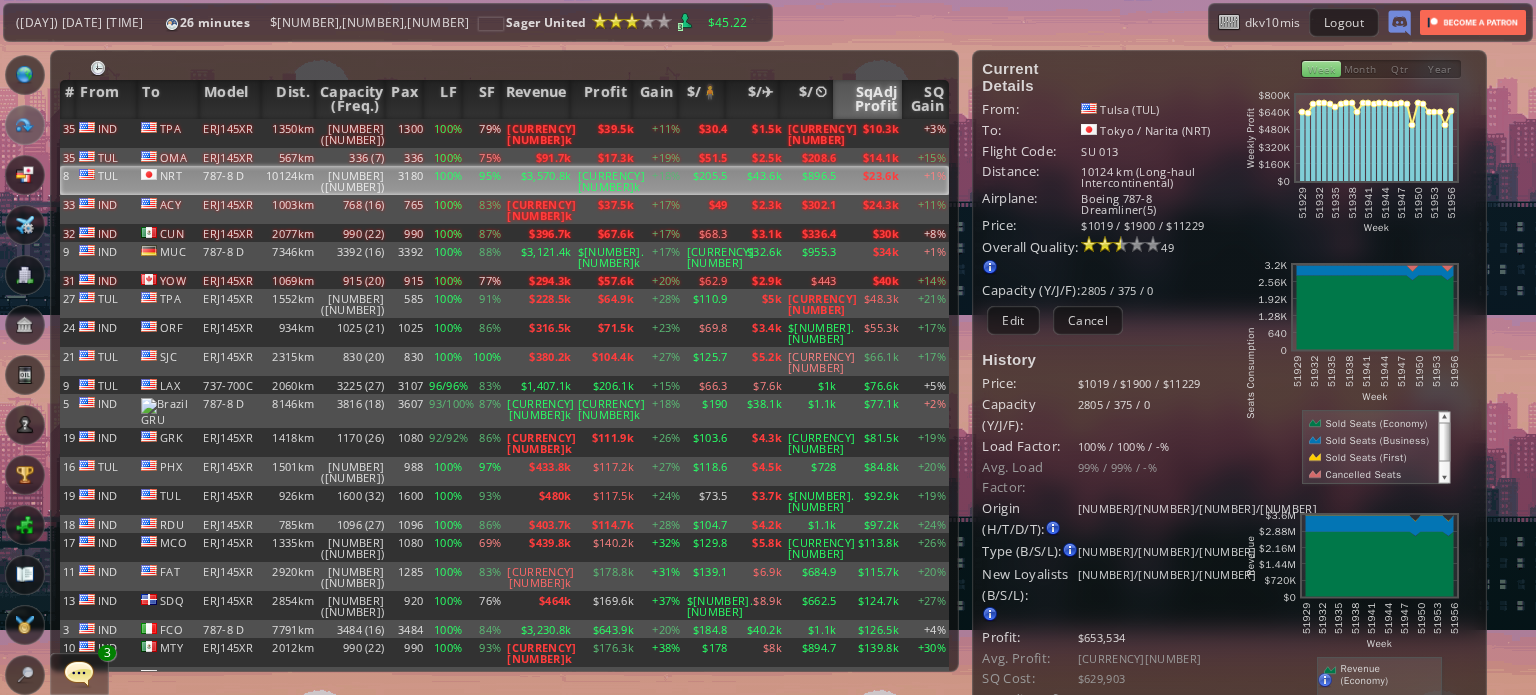 click on "SqAdj Profit" at bounding box center [868, 99] 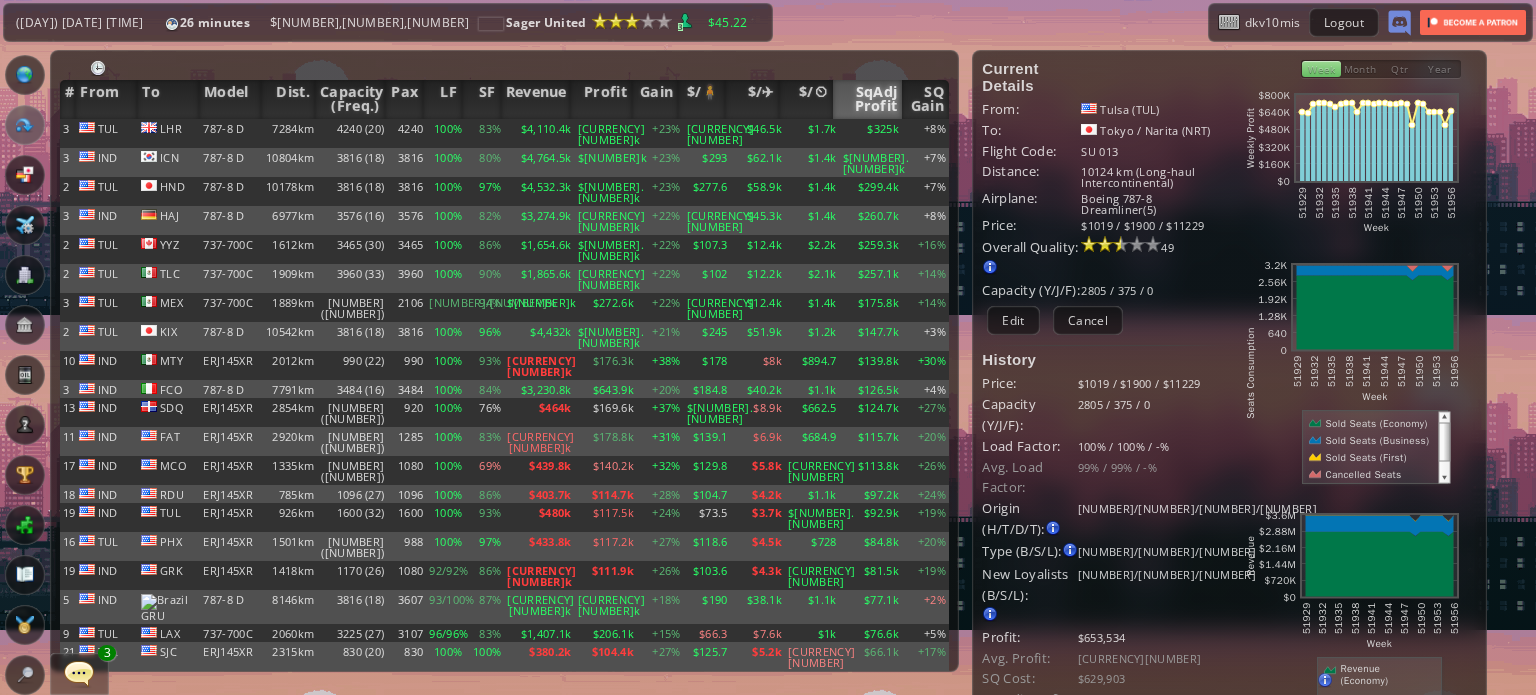 click on "SqAdj Profit" at bounding box center [868, 99] 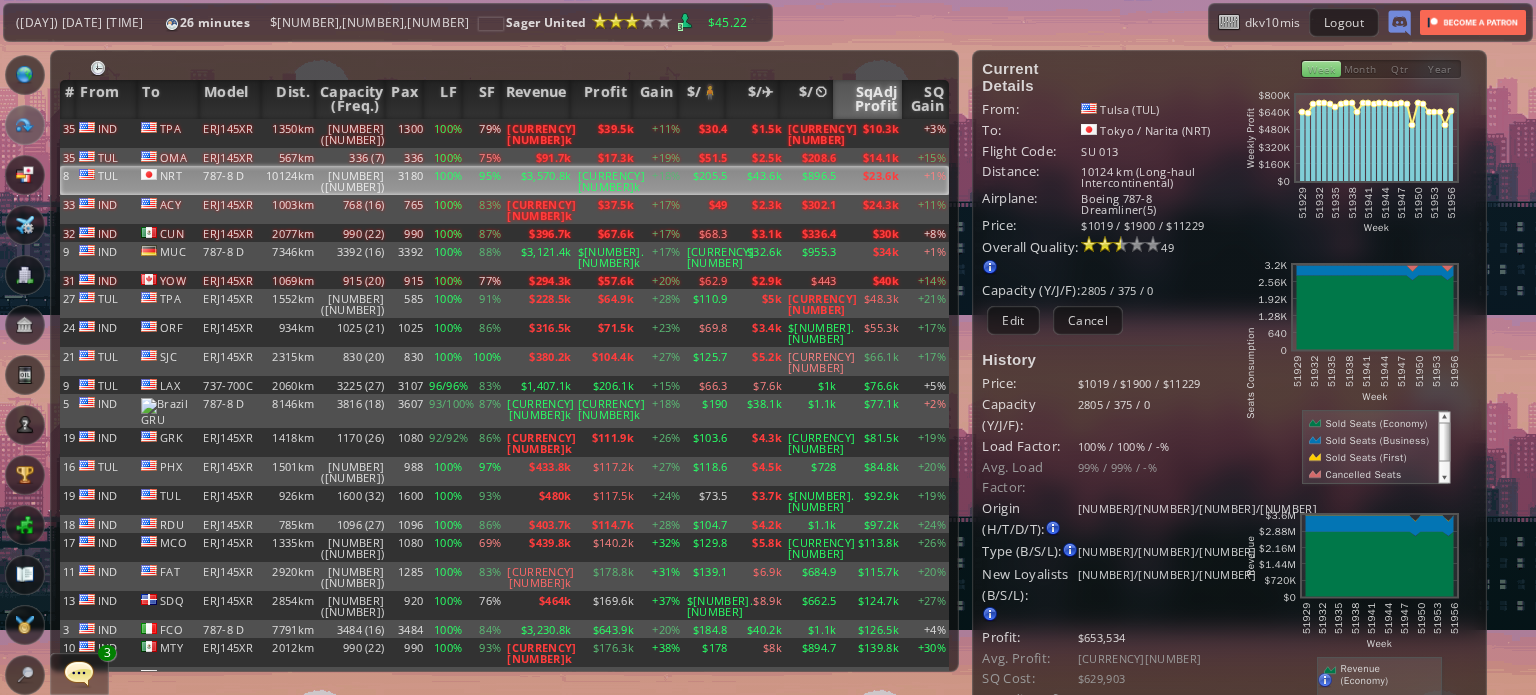 click on "SqAdj Profit" at bounding box center [868, 99] 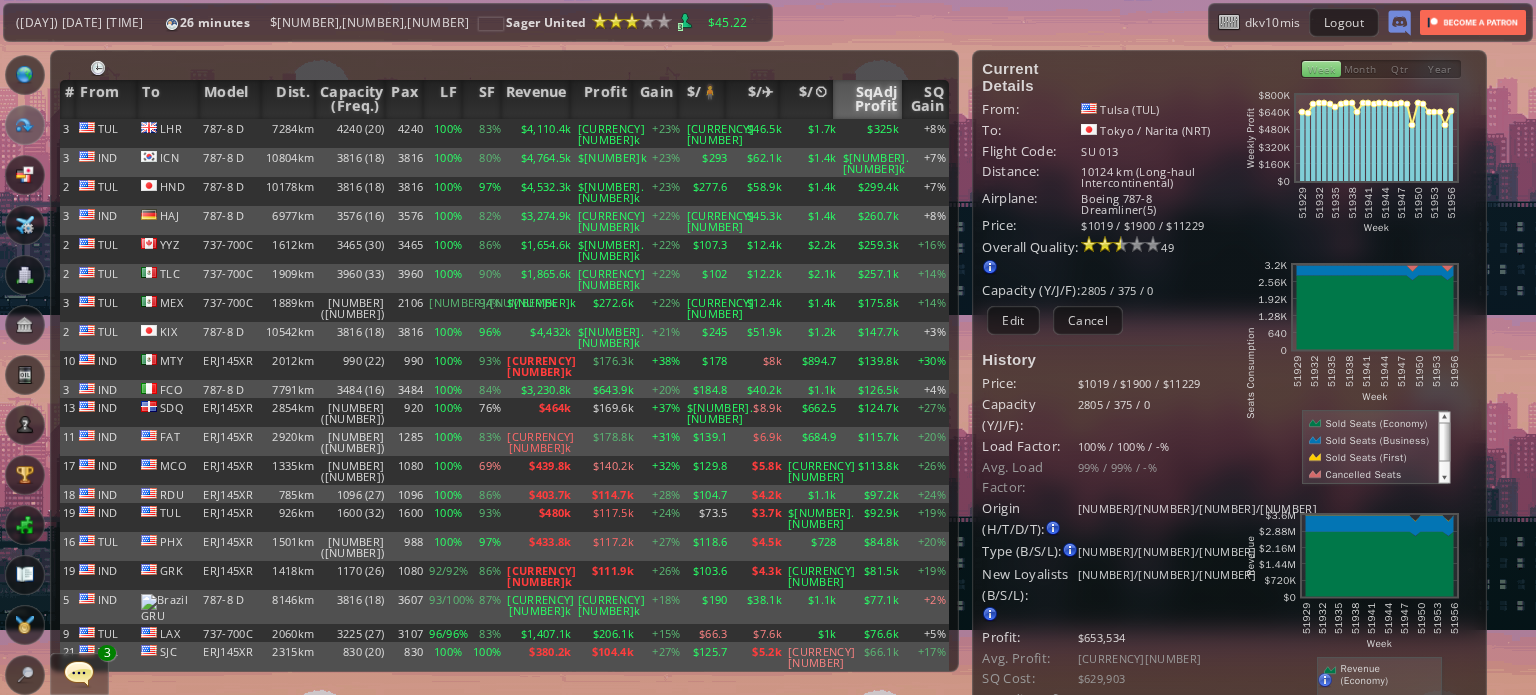 click on "SqAdj Profit" at bounding box center (868, 99) 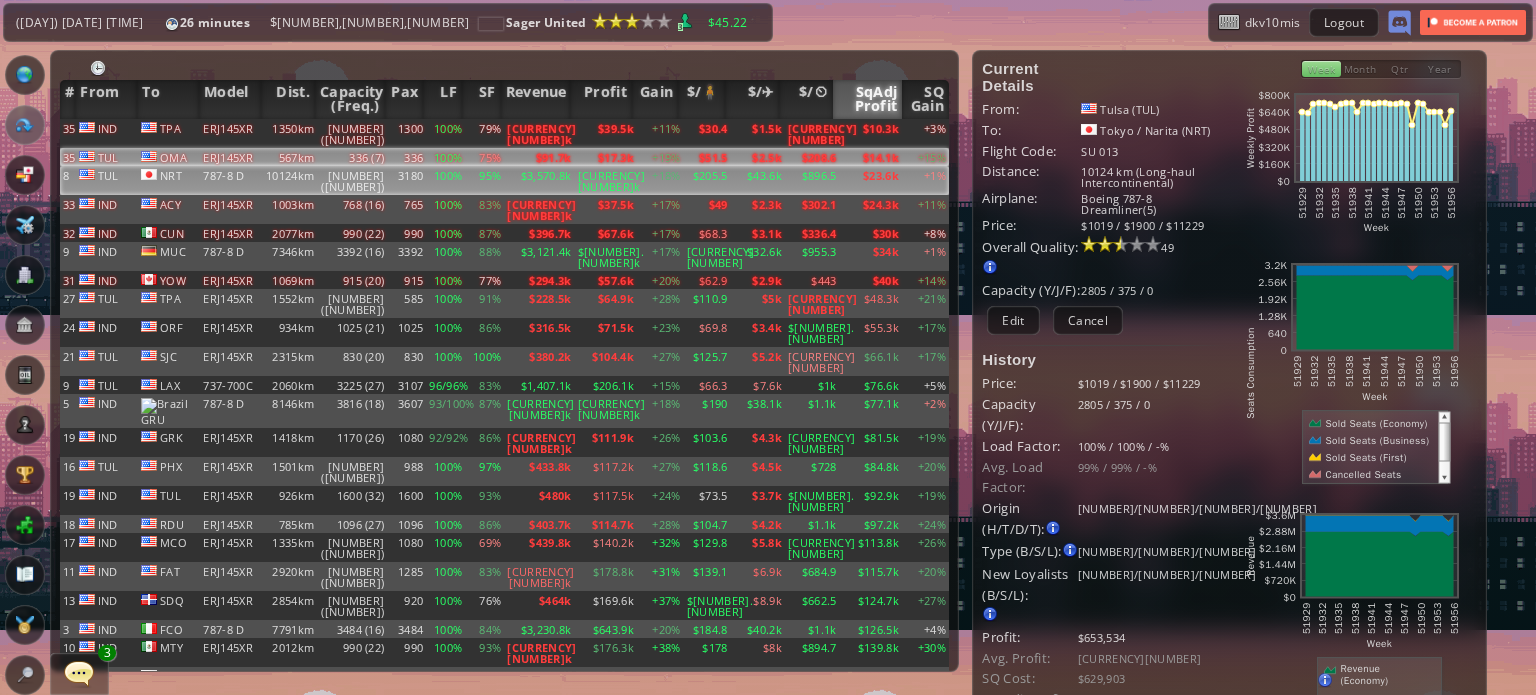 click on "$17.3k" at bounding box center [606, 133] 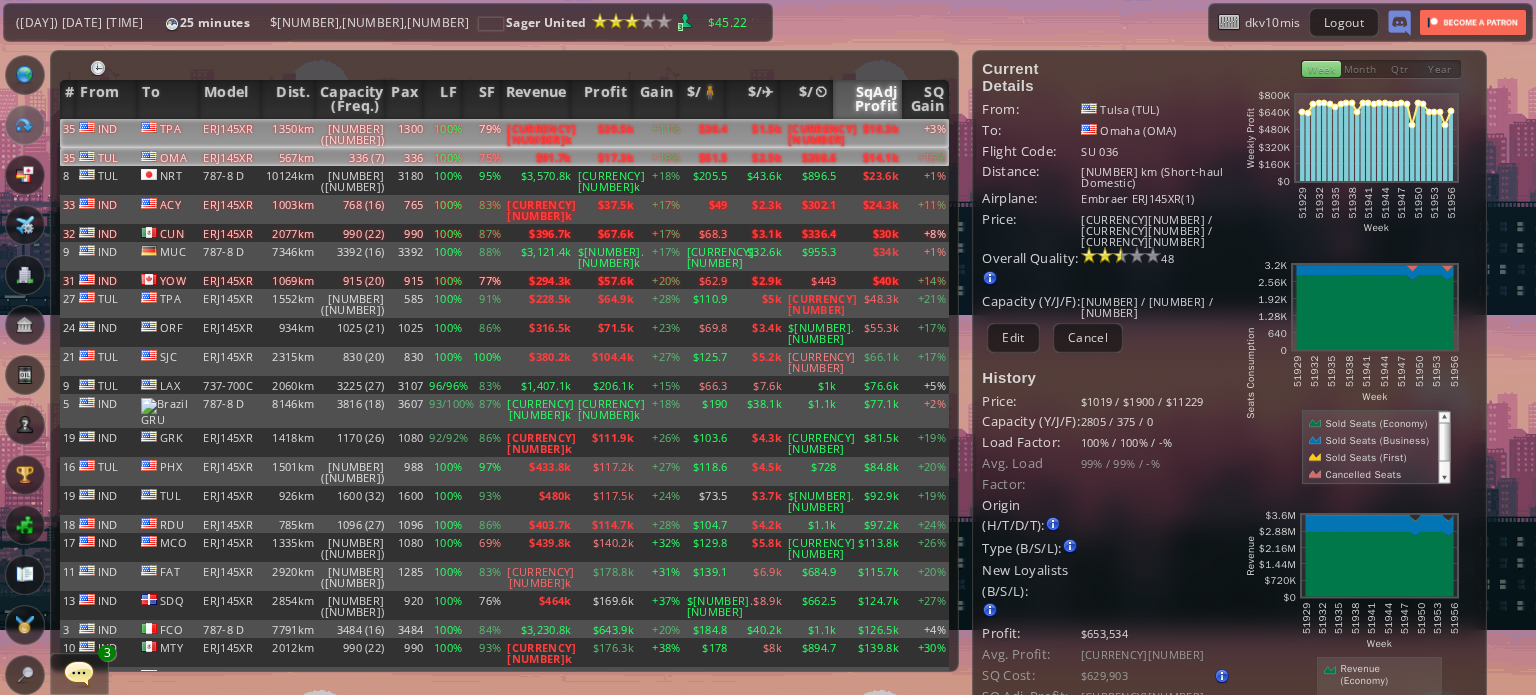 click on "$39.5k" at bounding box center [606, 133] 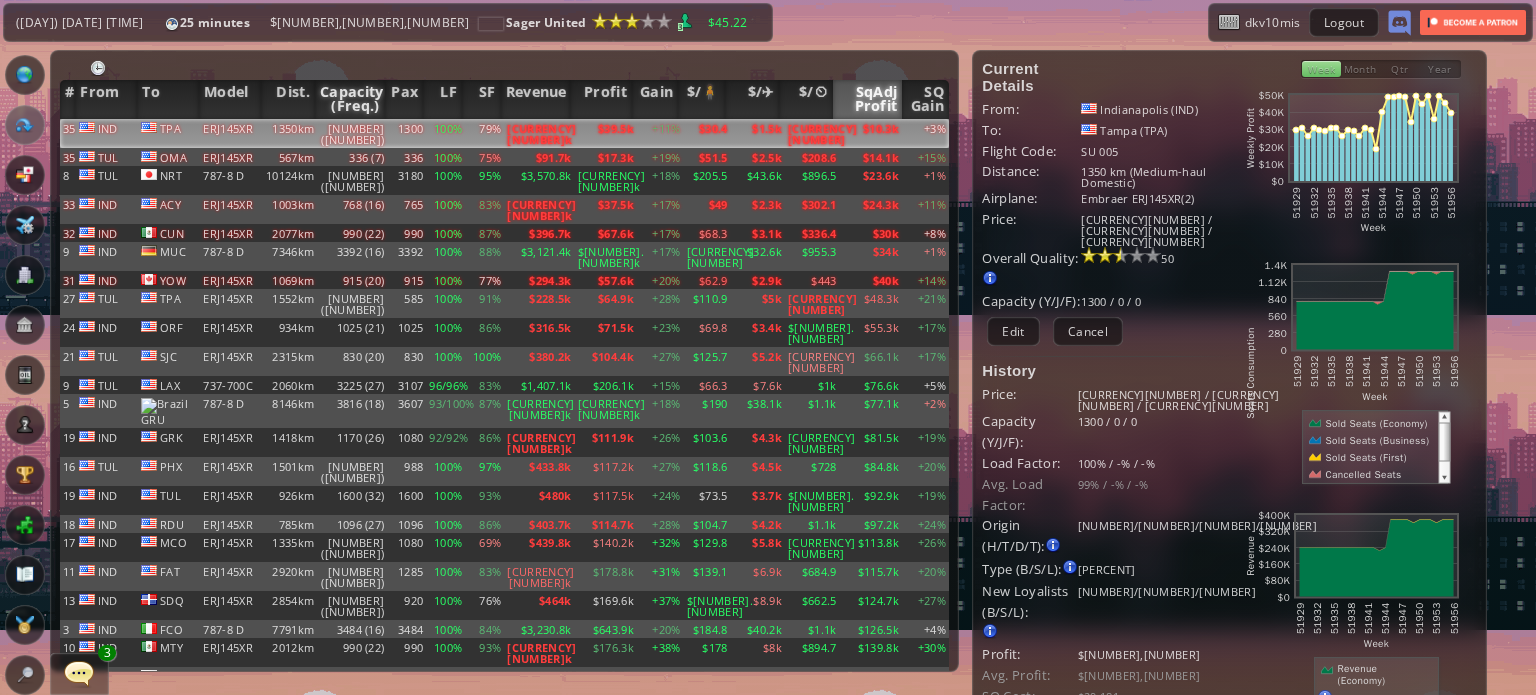 click on "Capacity (Freq.)" at bounding box center [350, 99] 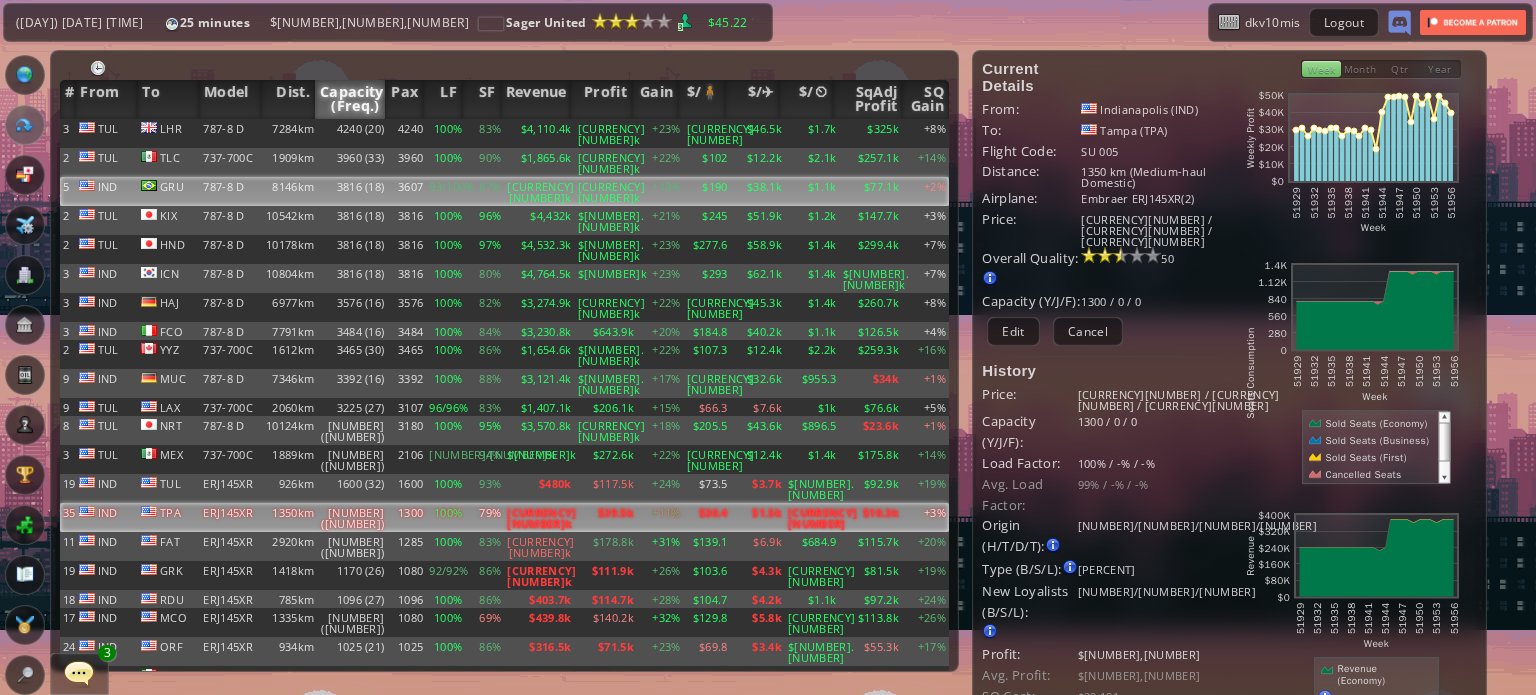 click on "3607" at bounding box center (406, 133) 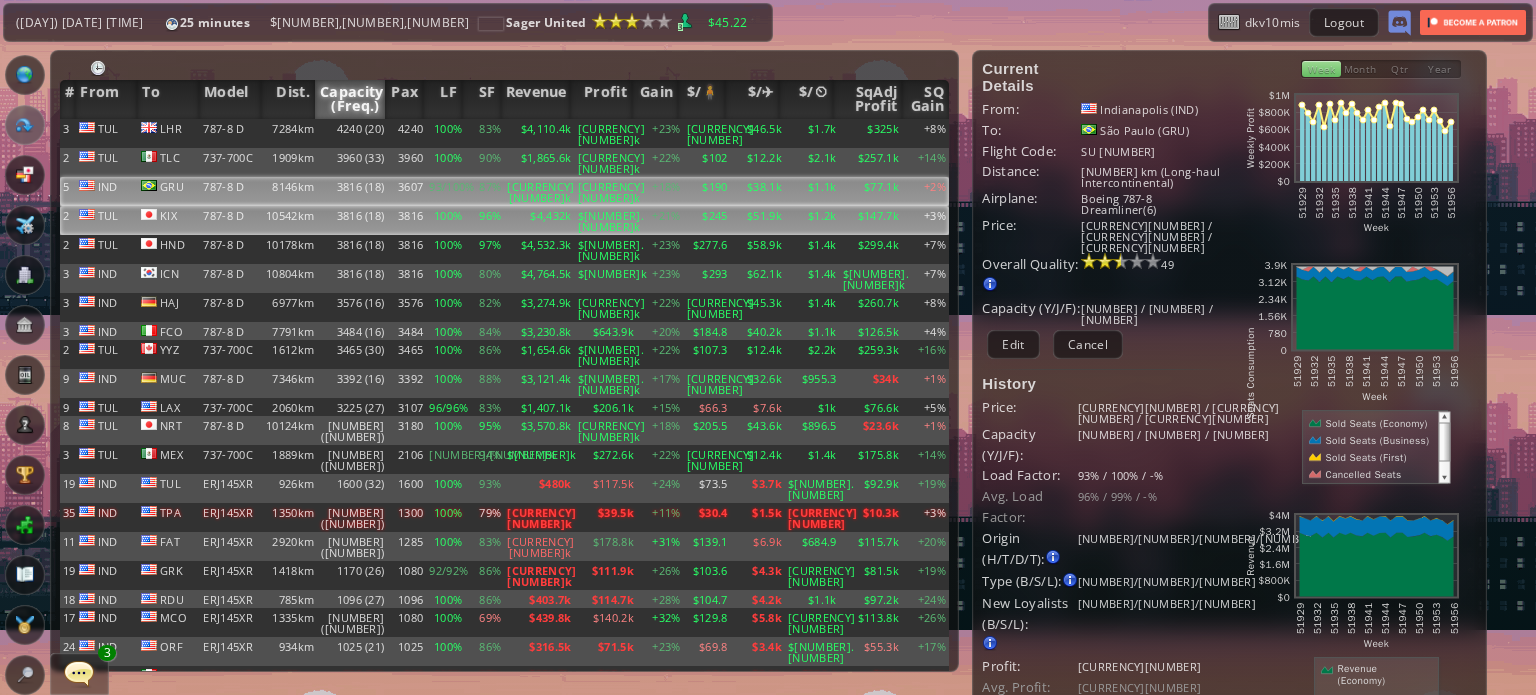 click on "$4,432k" at bounding box center [539, 133] 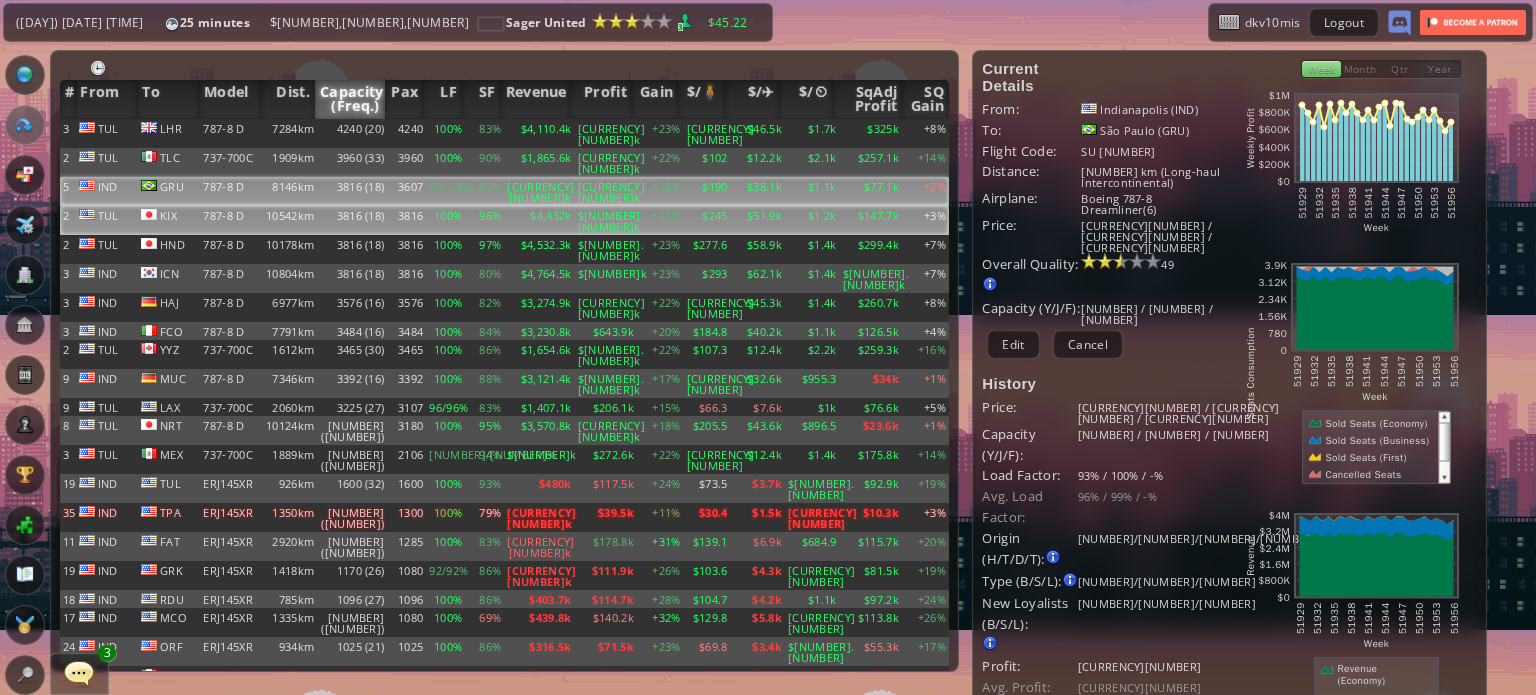 click on "[CURRENCY][NUMBER]k" at bounding box center [539, 133] 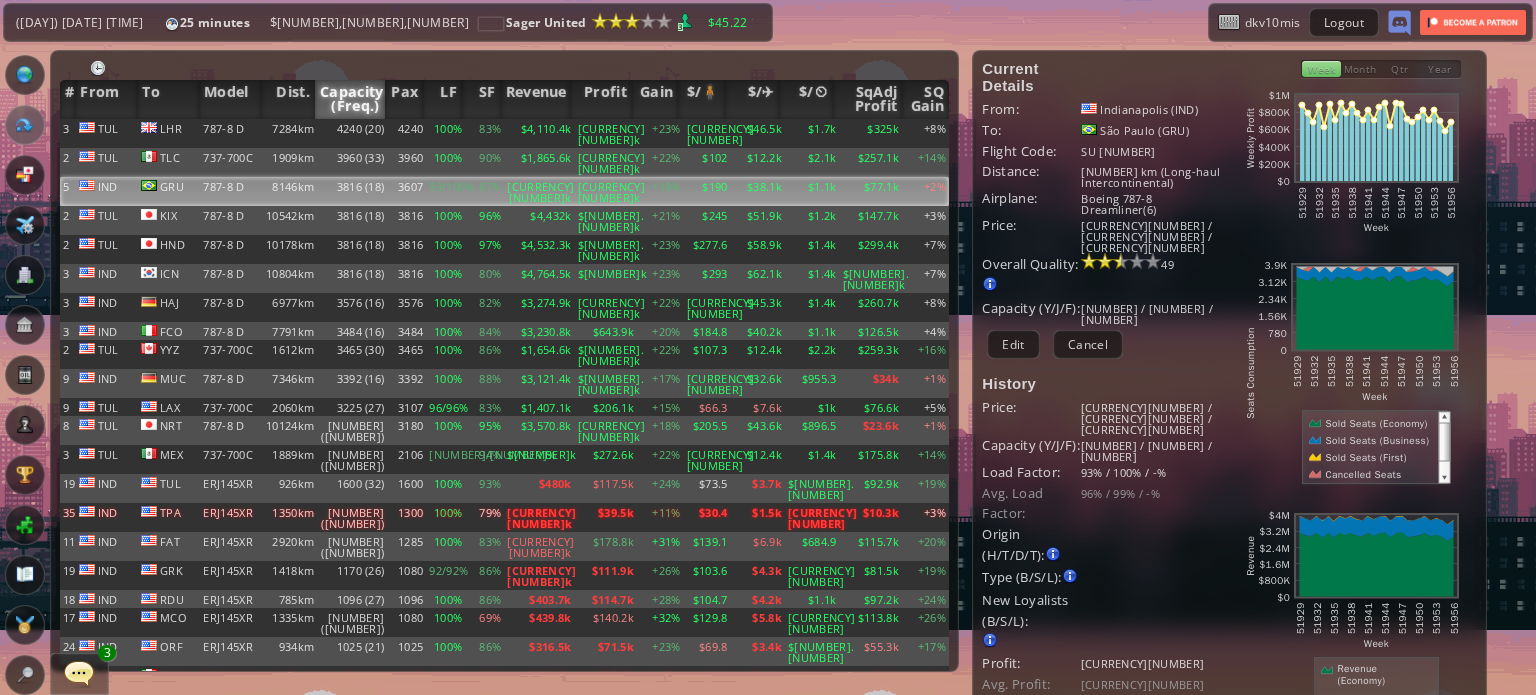 click at bounding box center (79, 673) 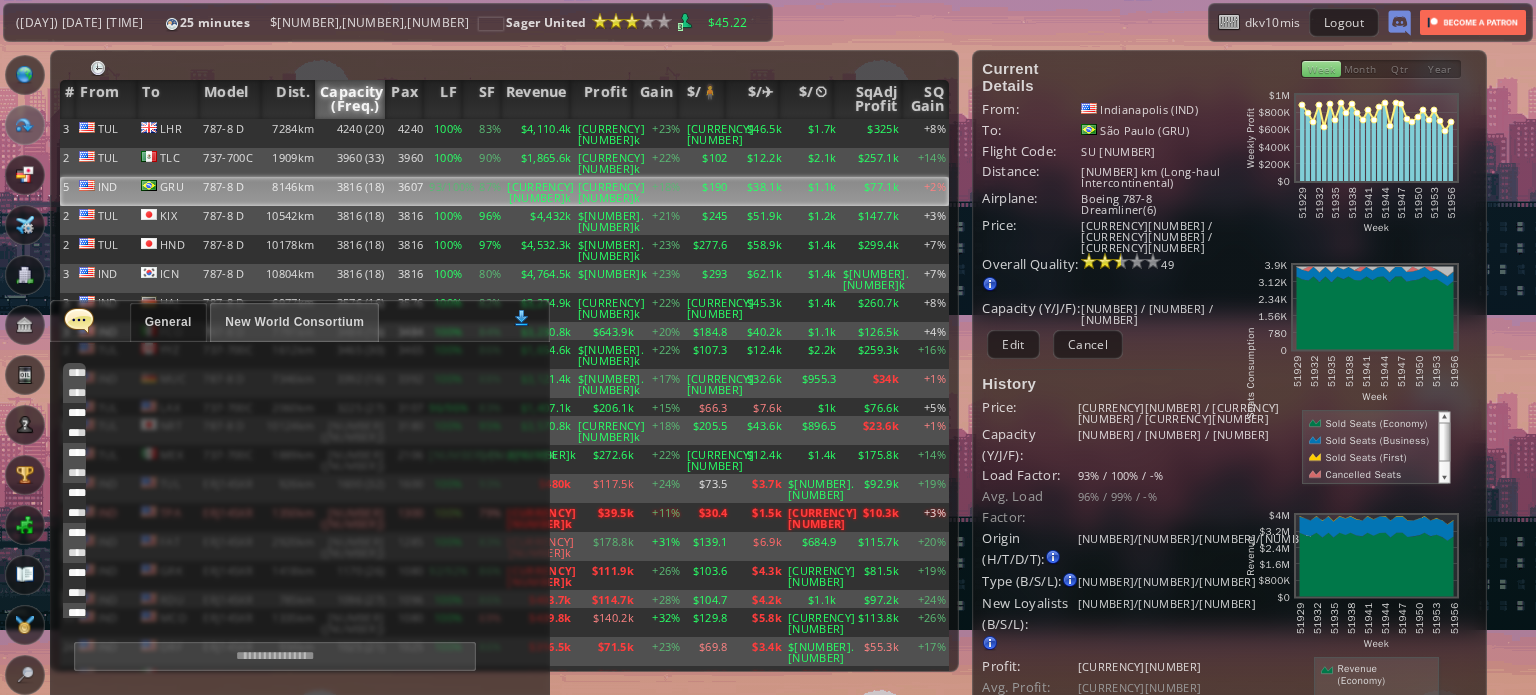 scroll, scrollTop: 1118, scrollLeft: 0, axis: vertical 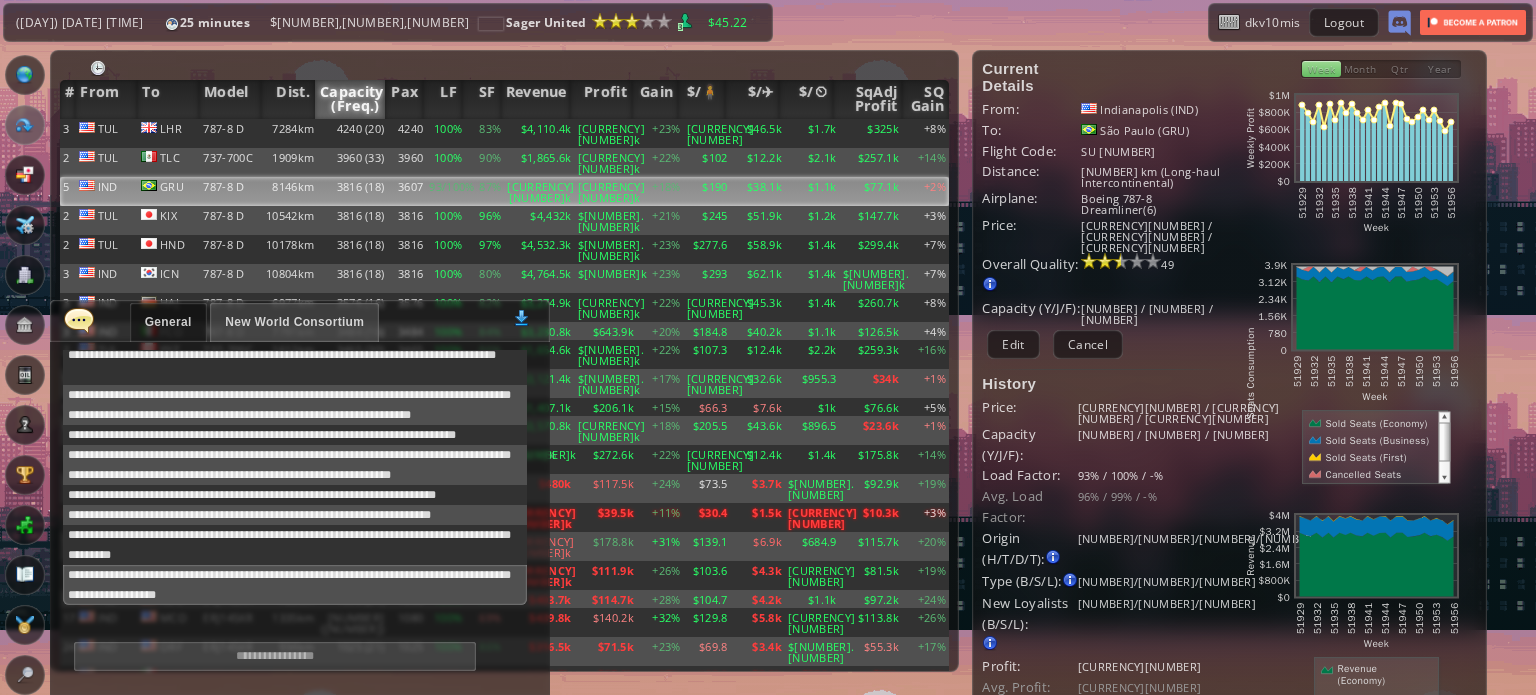 click at bounding box center [275, 656] 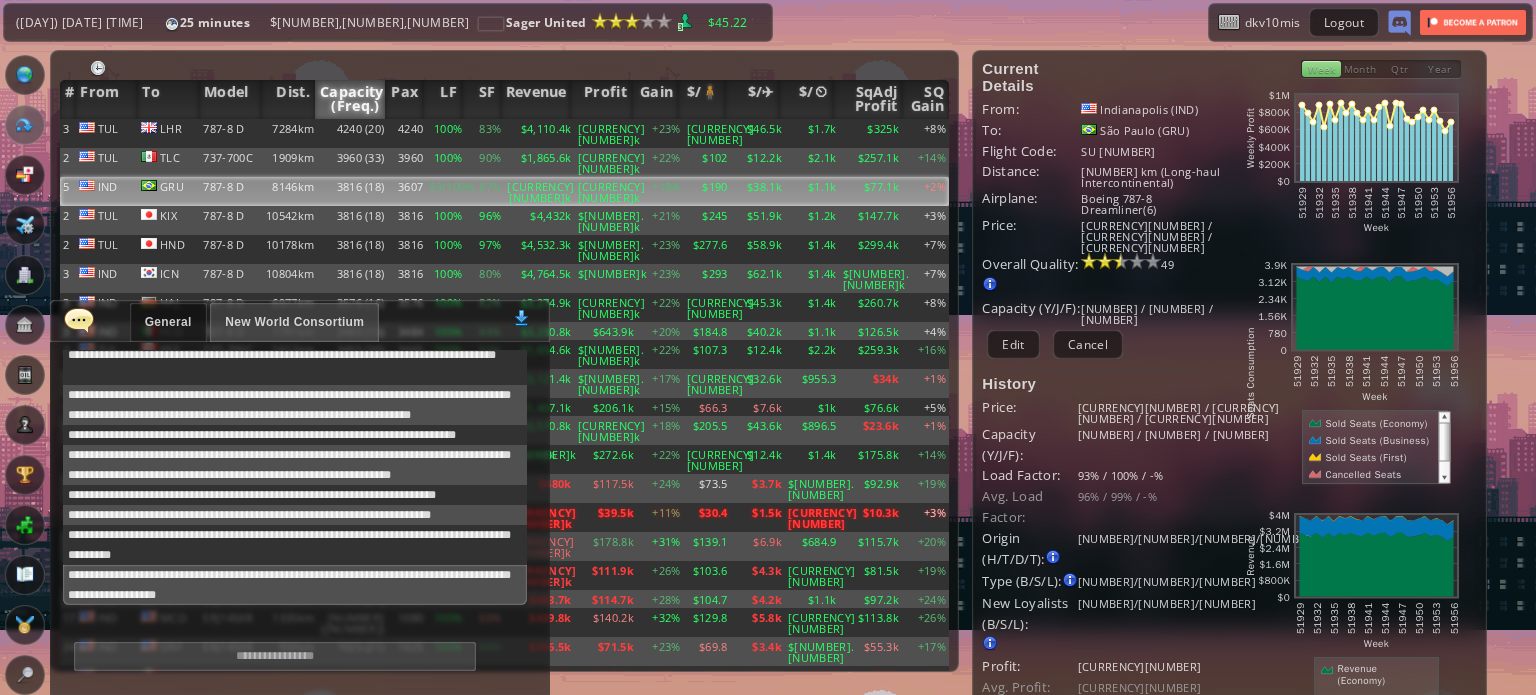 click at bounding box center (79, 320) 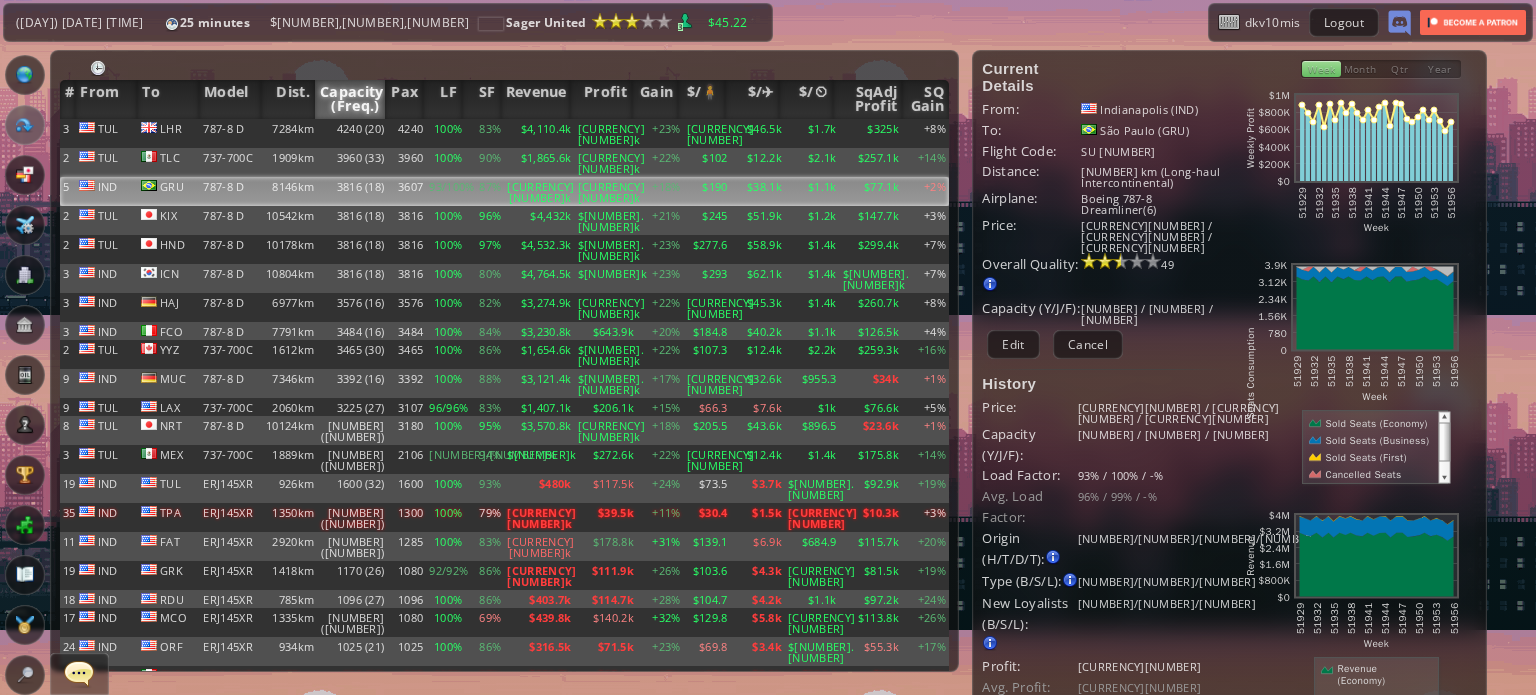 click at bounding box center [25, 275] 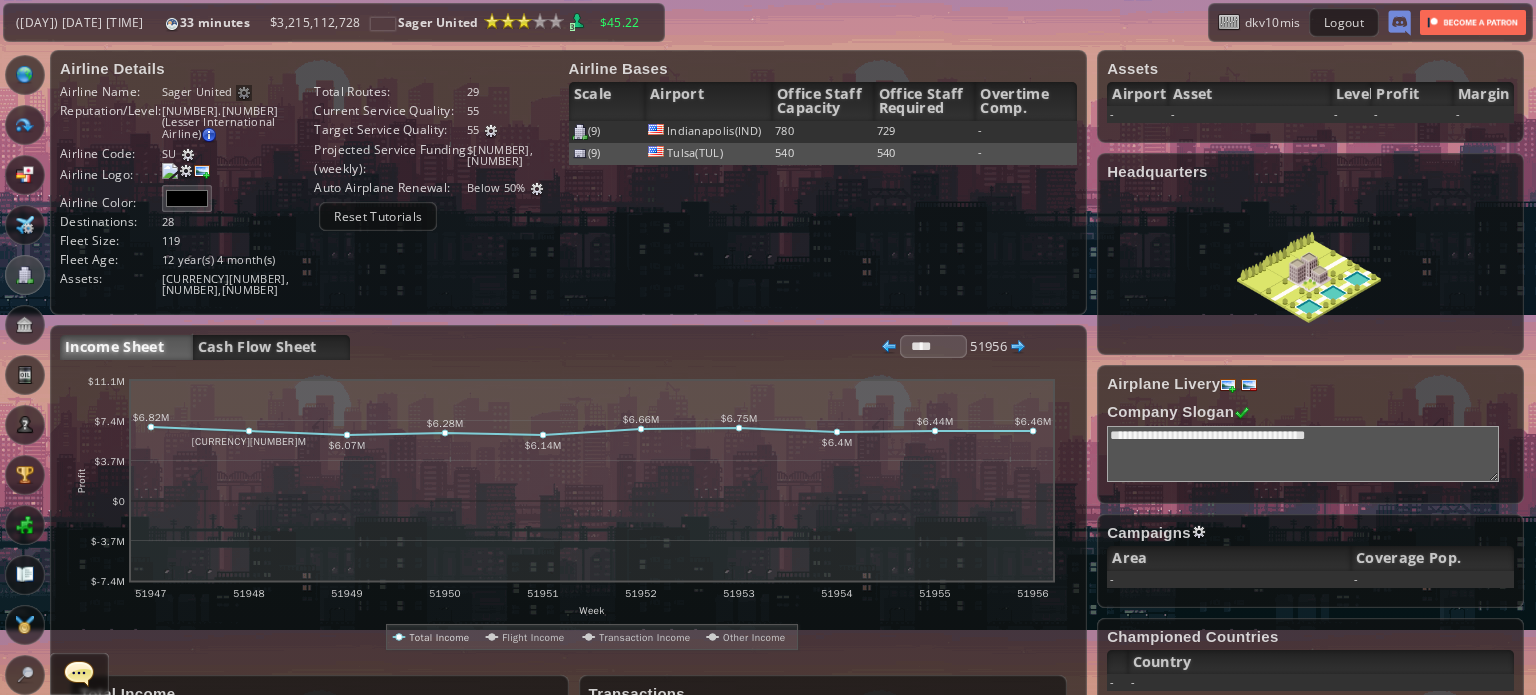 click at bounding box center (25, 375) 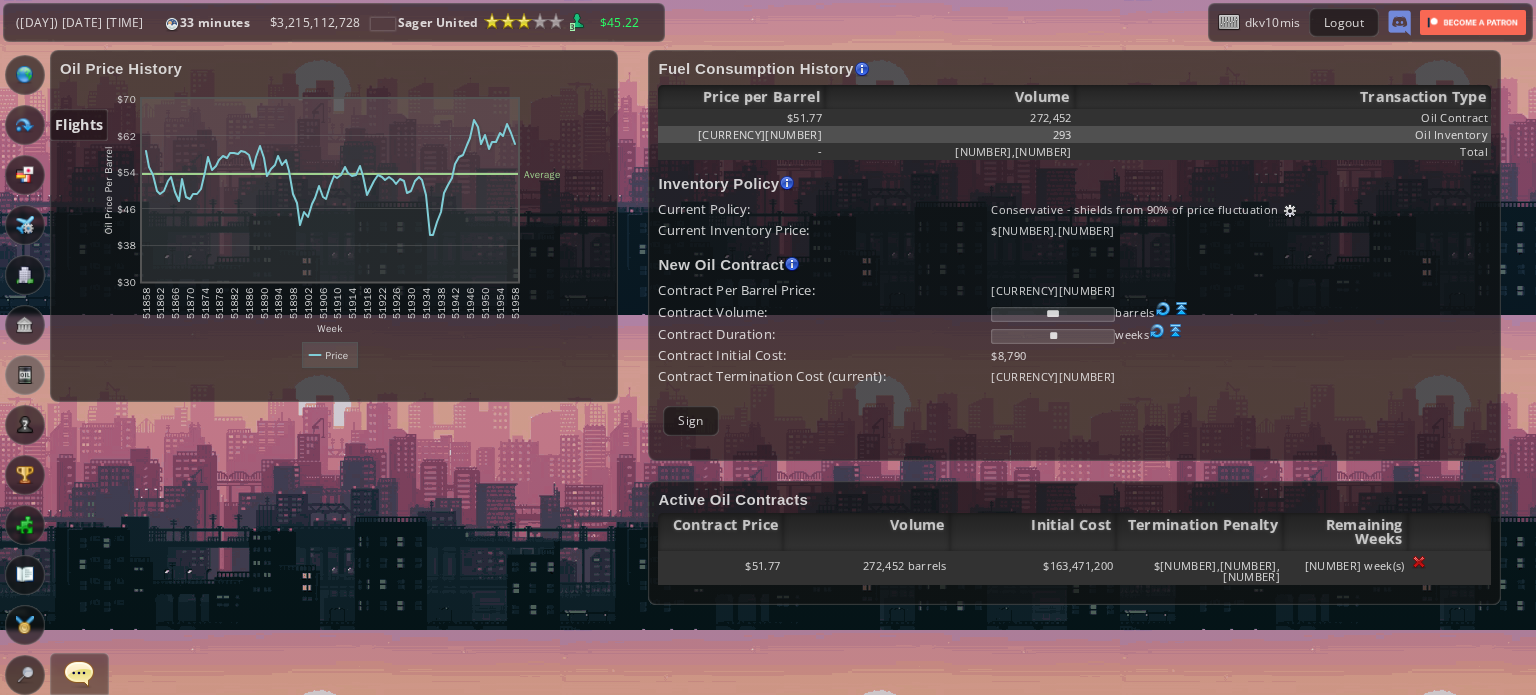 click at bounding box center (25, 125) 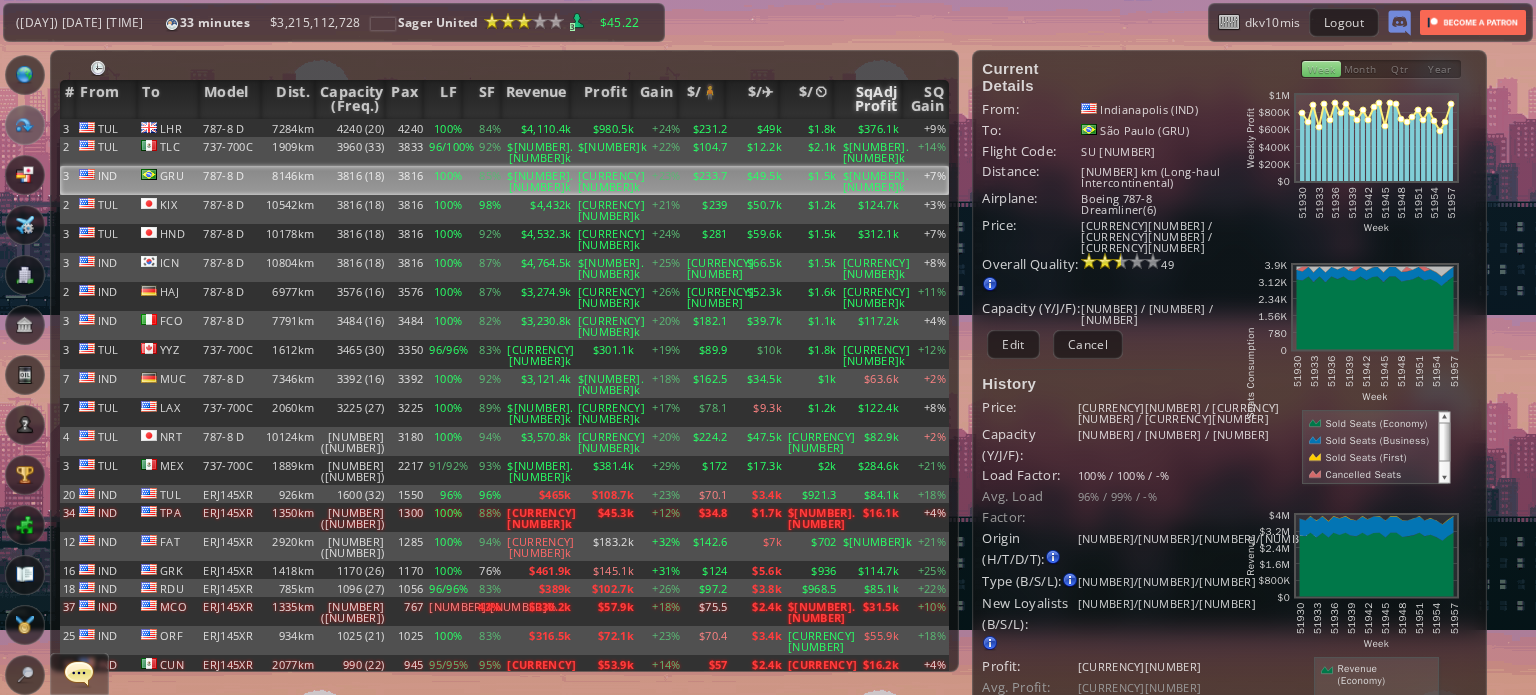 click on "SqAdj Profit" at bounding box center [868, 99] 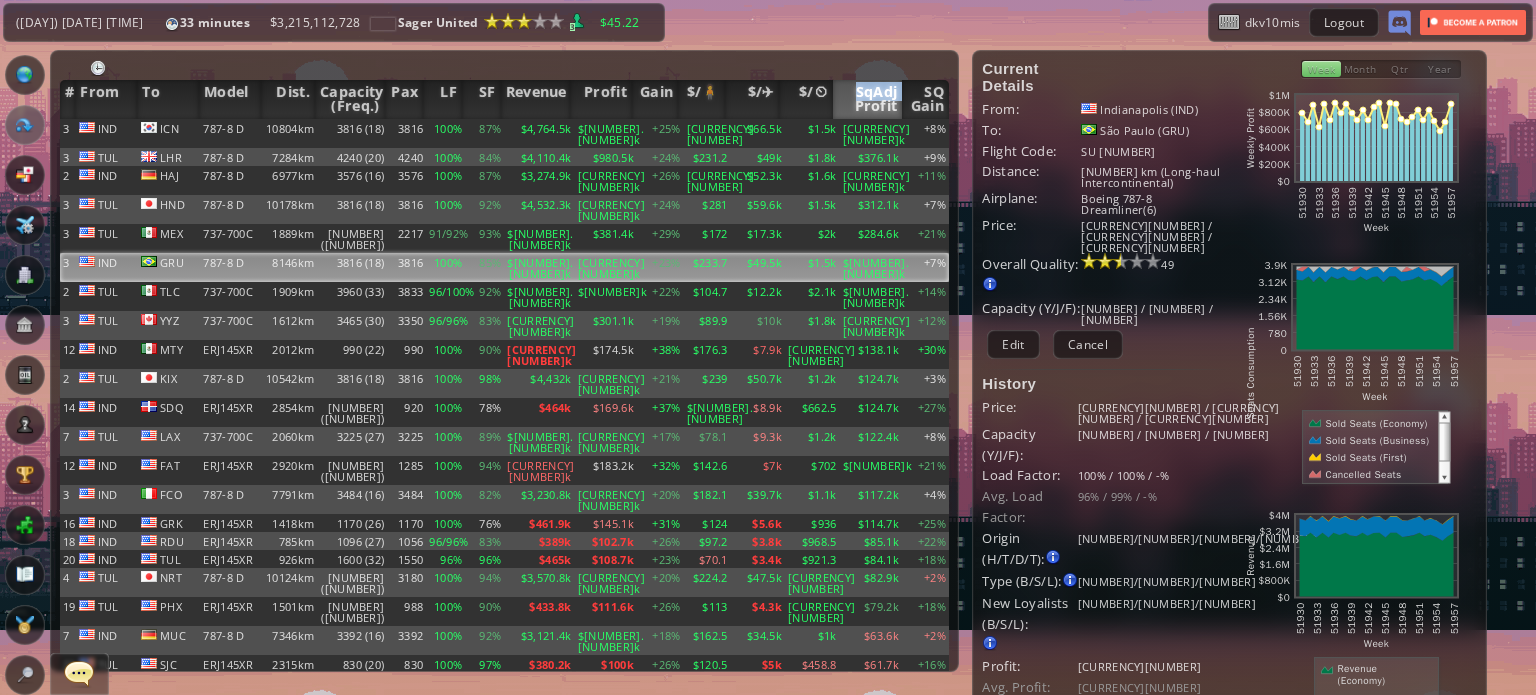 click on "SqAdj Profit" at bounding box center (868, 99) 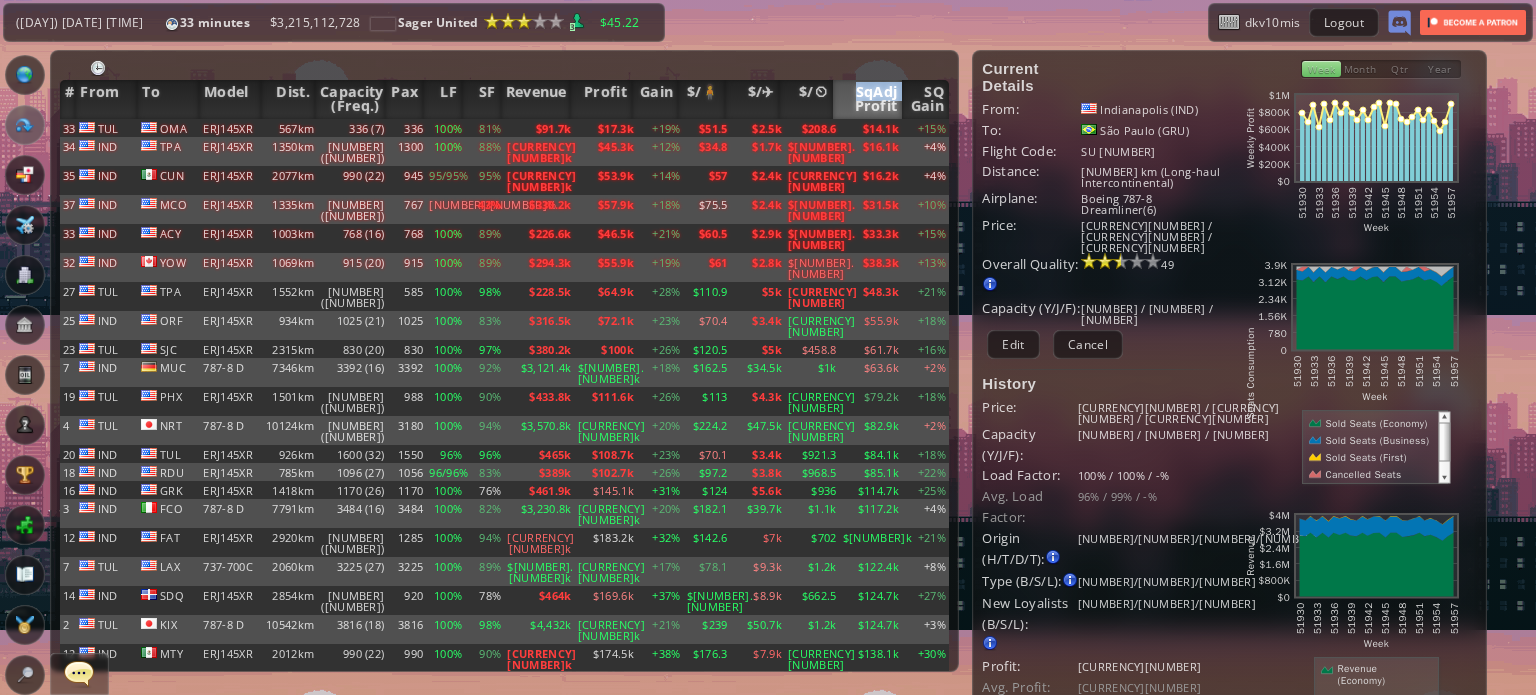 click on "SqAdj Profit" at bounding box center [868, 99] 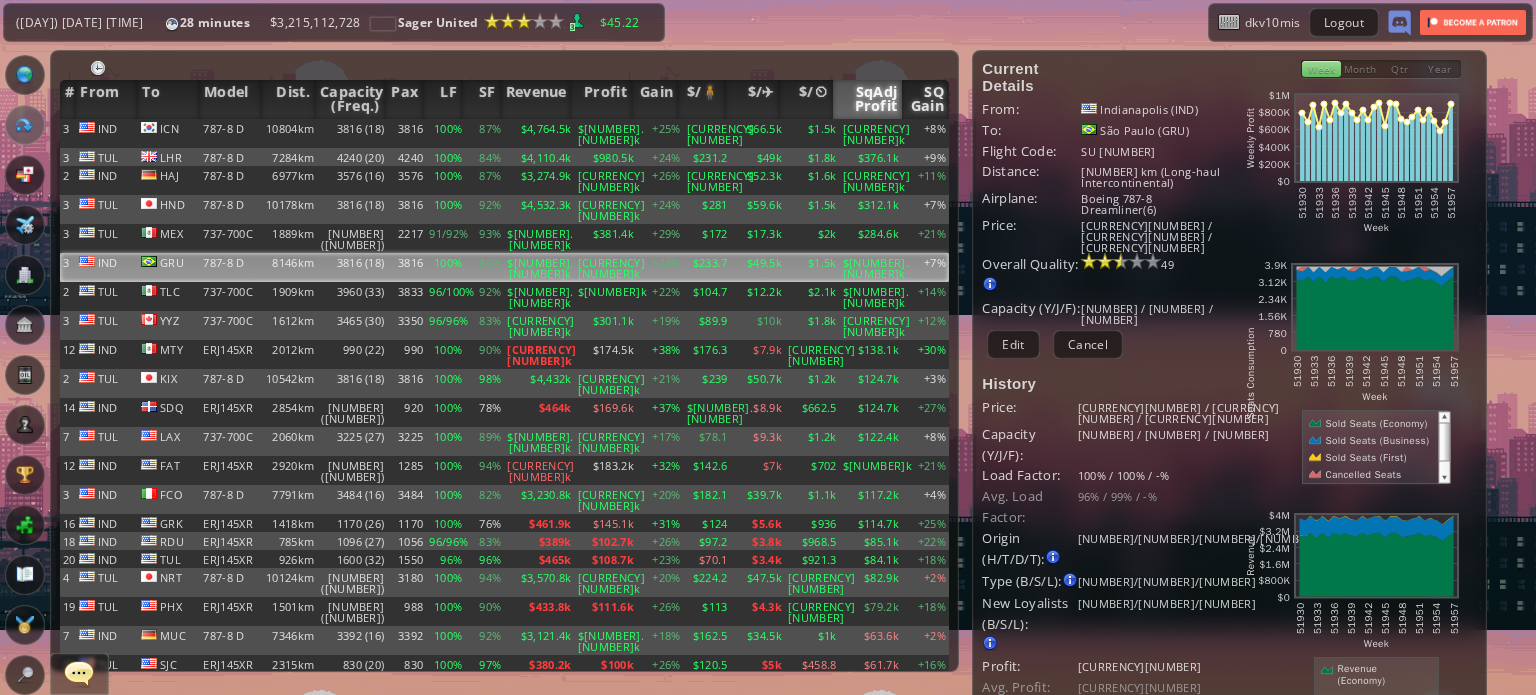 click on "SQ Gain" at bounding box center [925, 99] 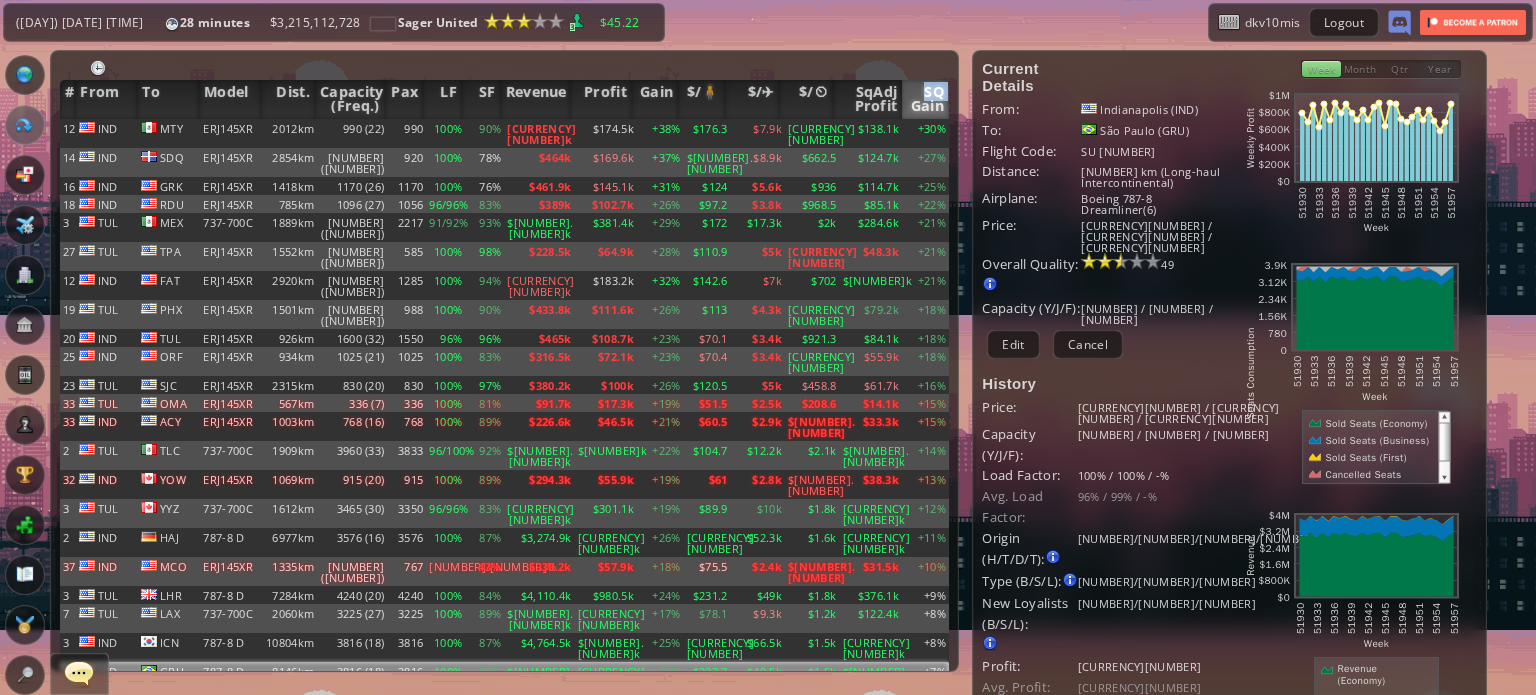 click on "SQ Gain" at bounding box center (925, 99) 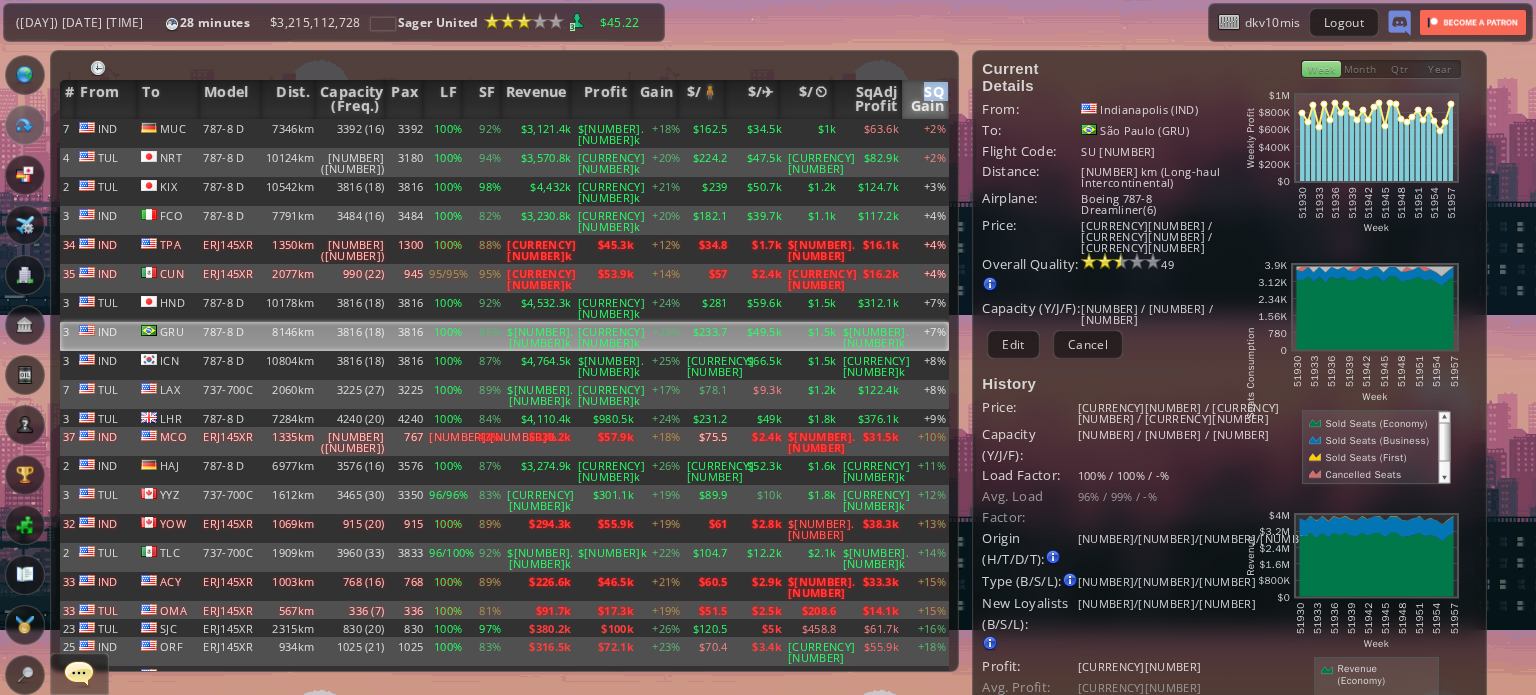 click on "SQ Gain" at bounding box center [925, 99] 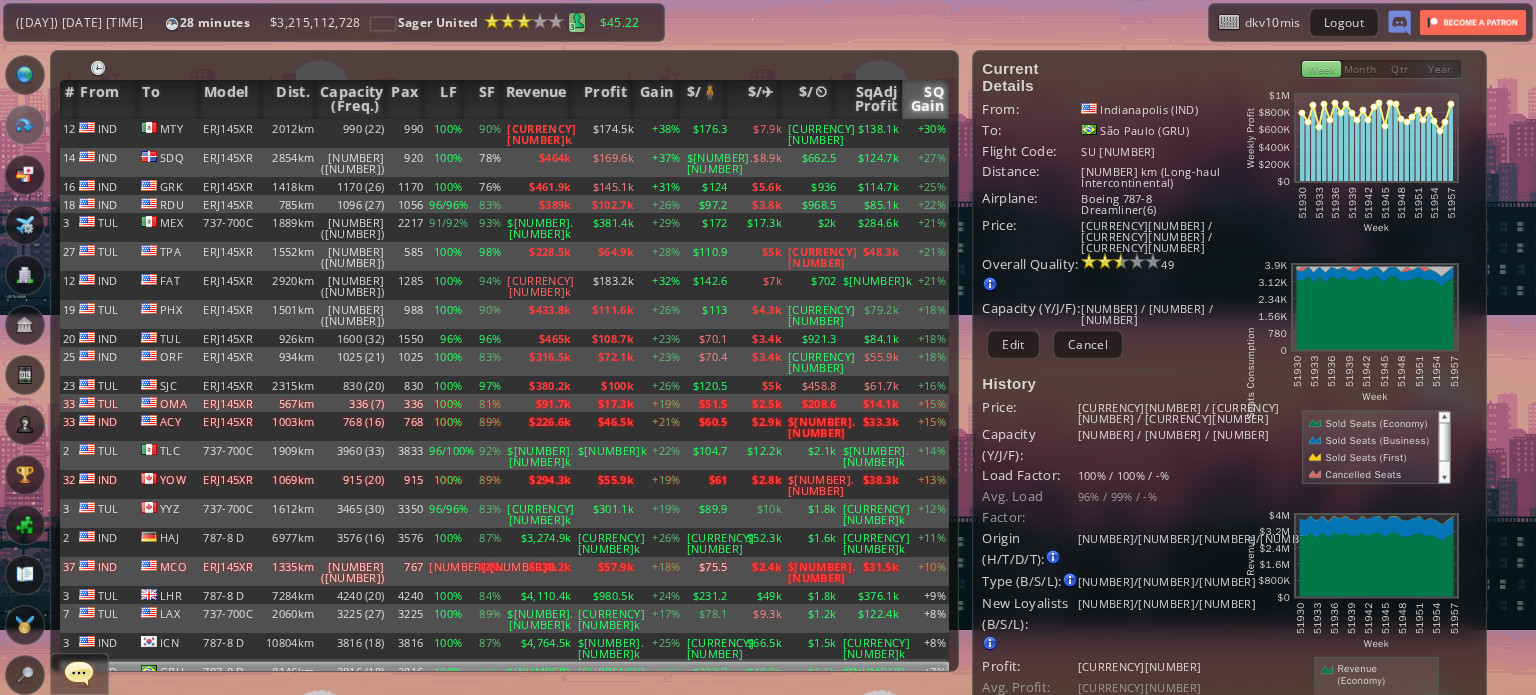 click at bounding box center [577, 21] 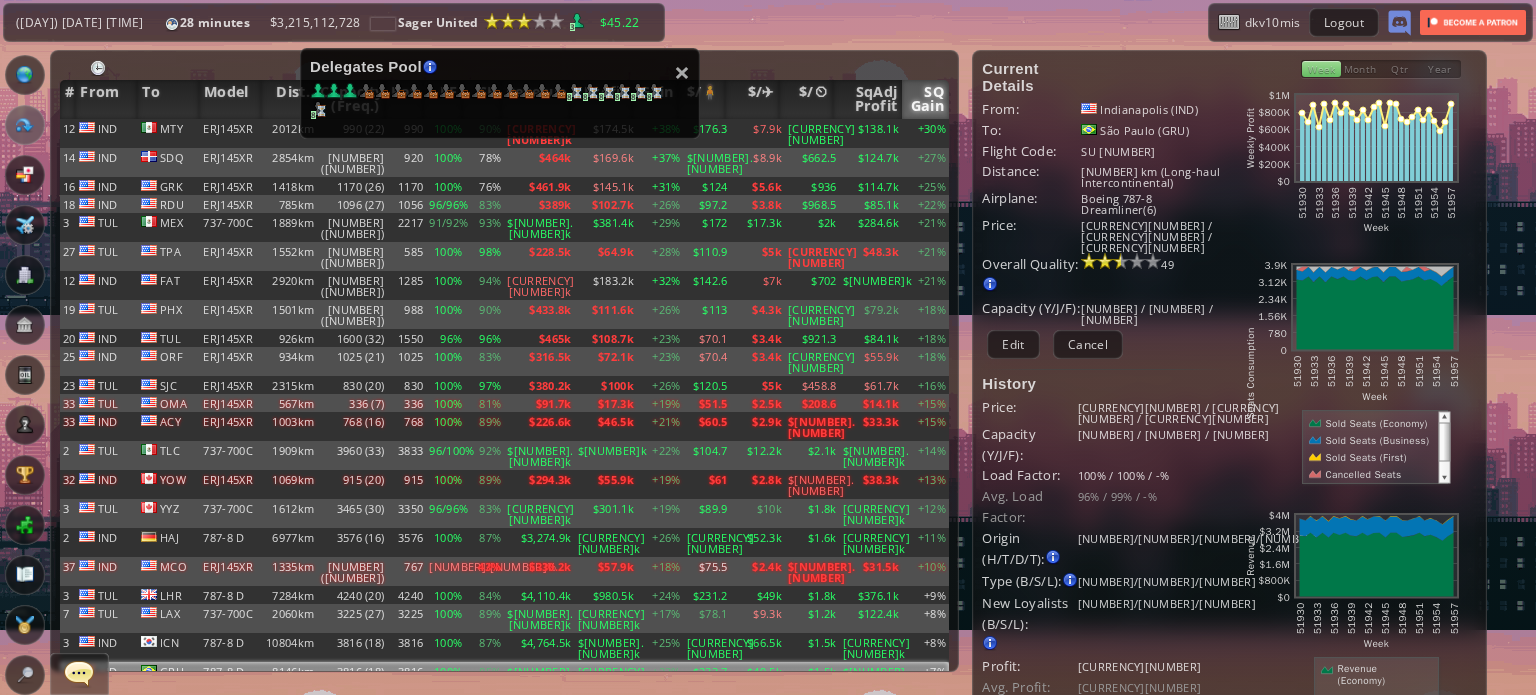 drag, startPoint x: 802, startPoint y: 32, endPoint x: 856, endPoint y: 62, distance: 61.77378 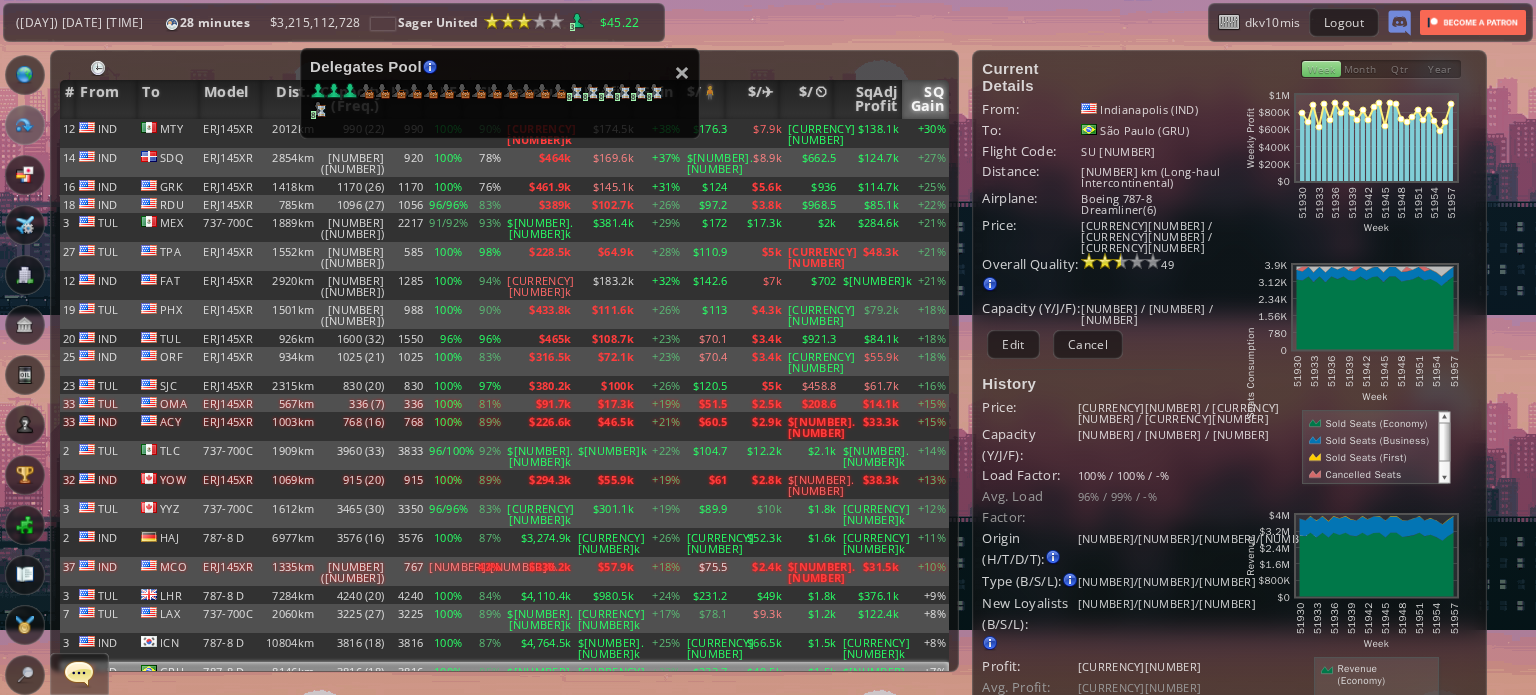 click on "**********" at bounding box center [768, 347] 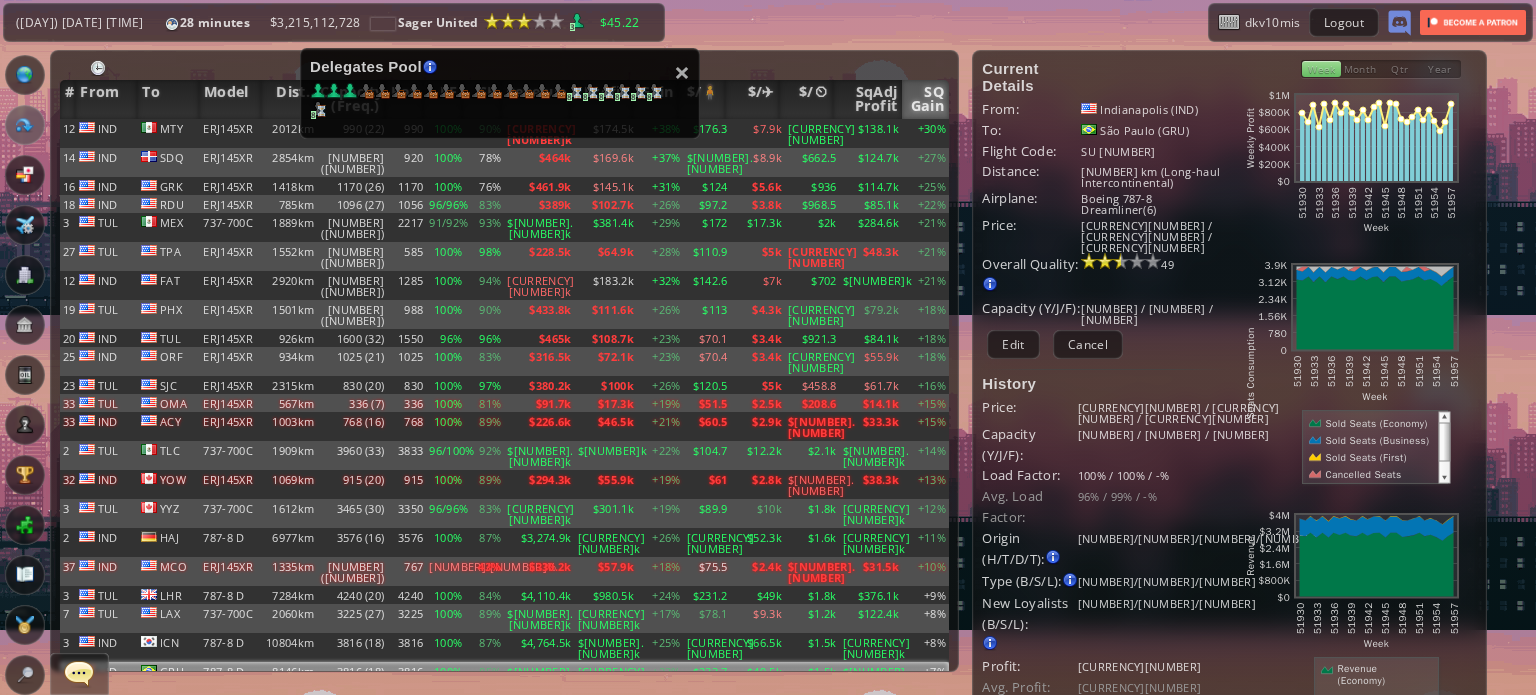 click on "SQ Gain" at bounding box center (925, 99) 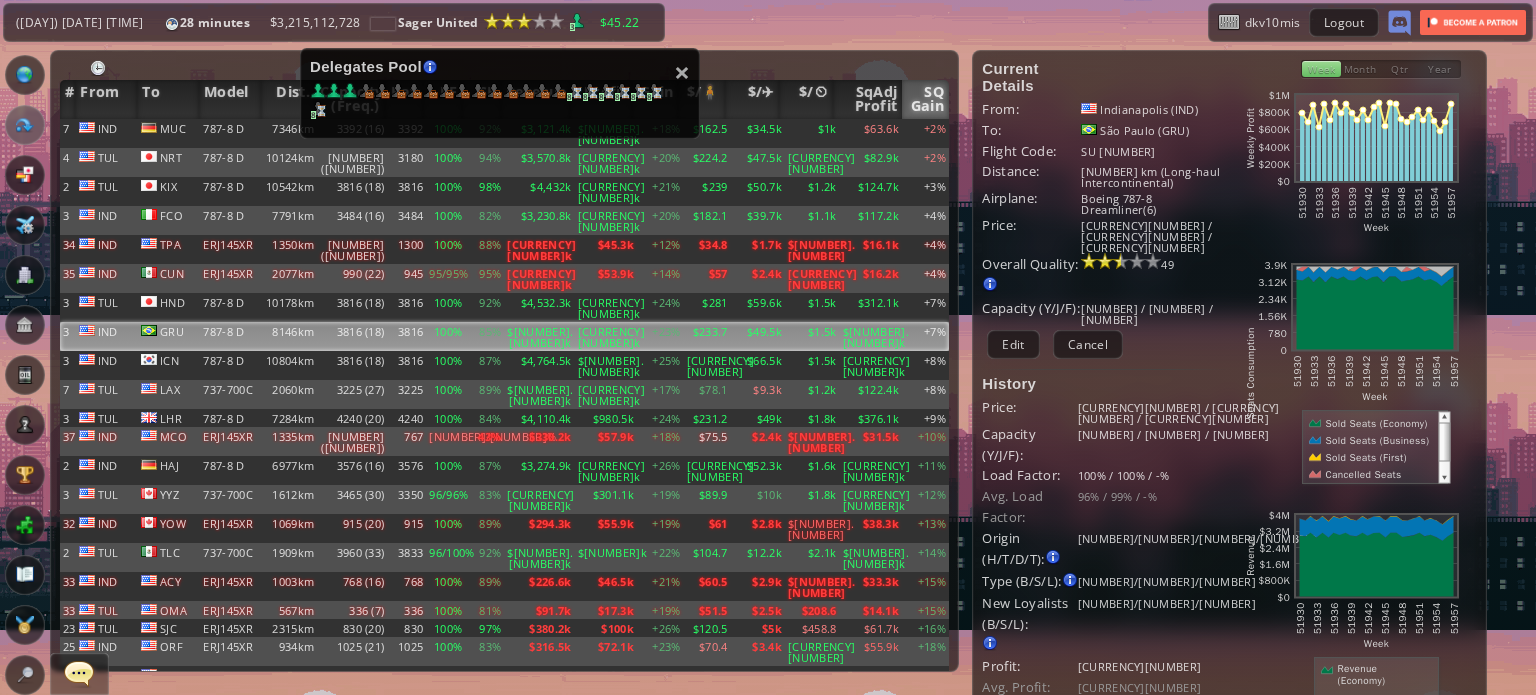 click on "SQ Gain" at bounding box center (925, 99) 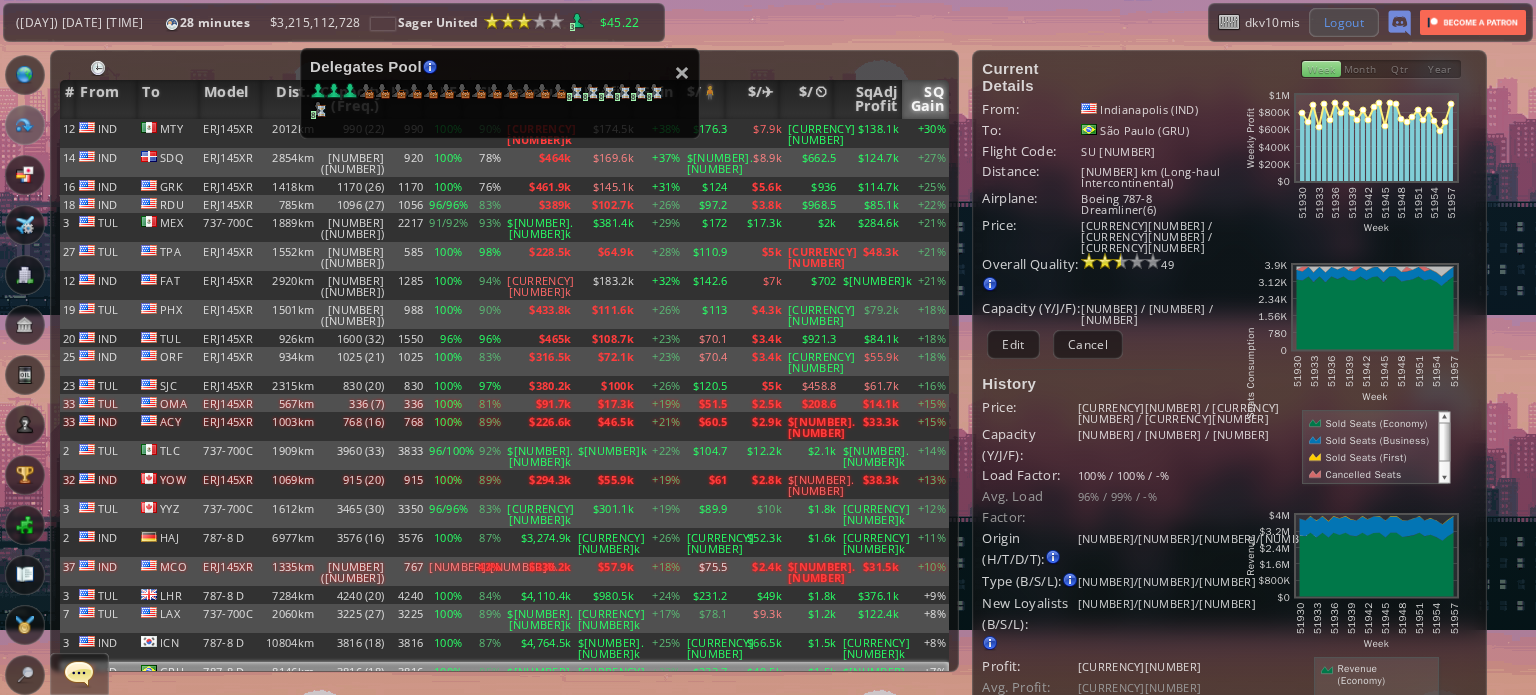 click on "Logout" at bounding box center (1344, 22) 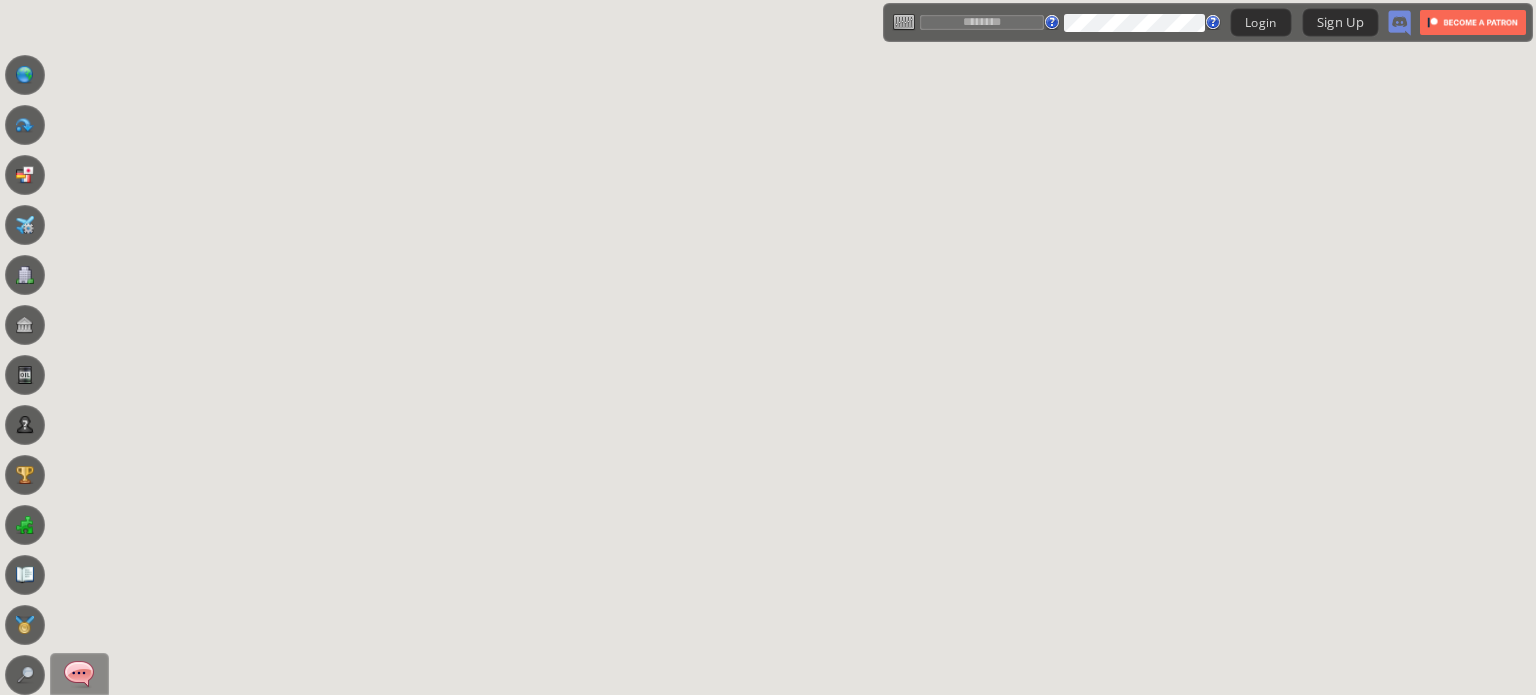 scroll, scrollTop: 0, scrollLeft: 0, axis: both 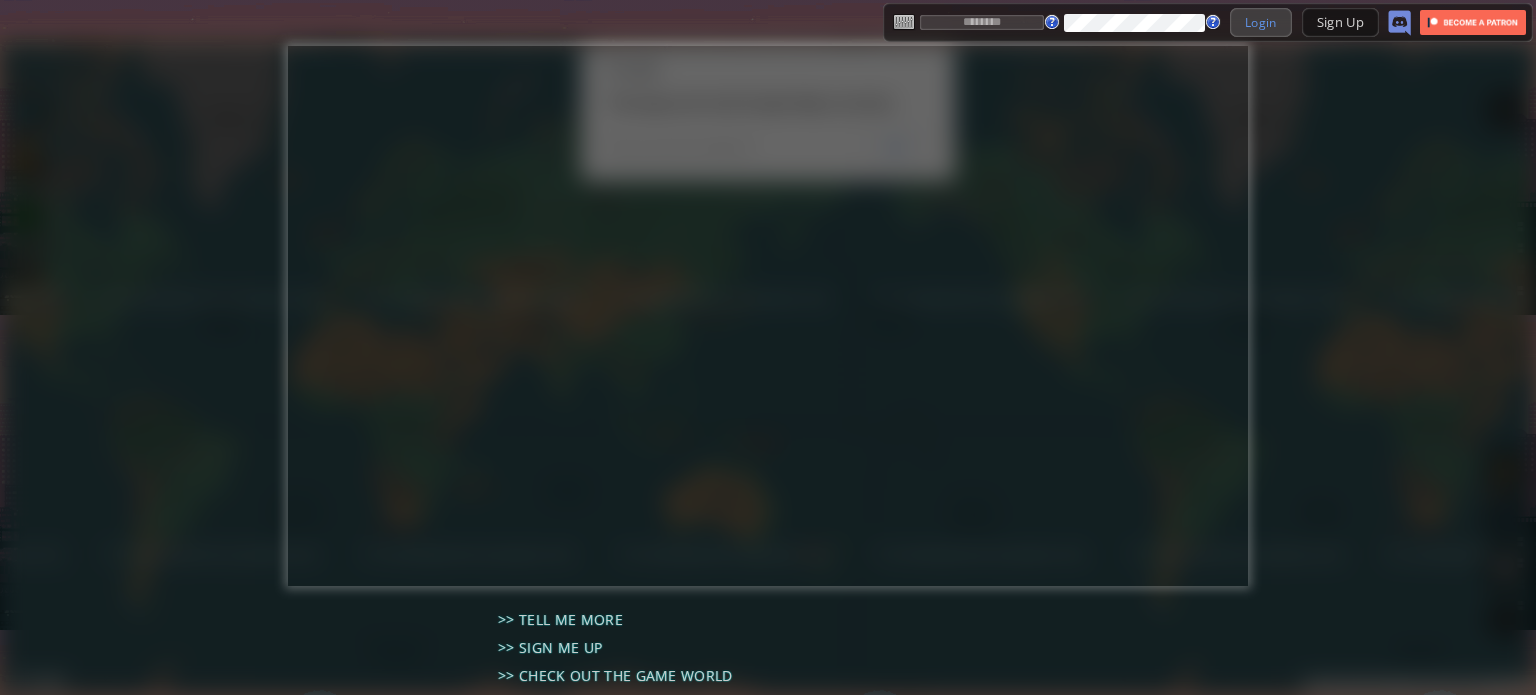 type on "********" 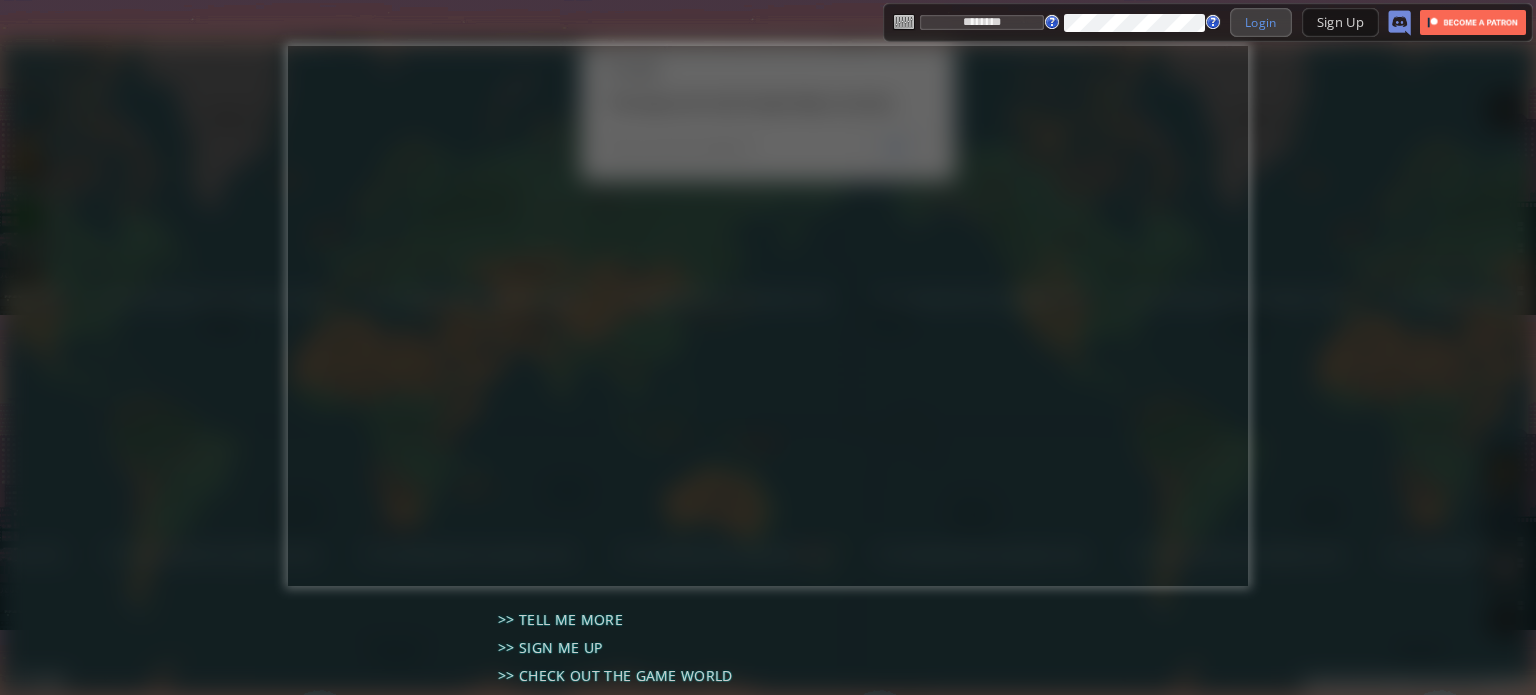 click on "Login" at bounding box center [1261, 22] 